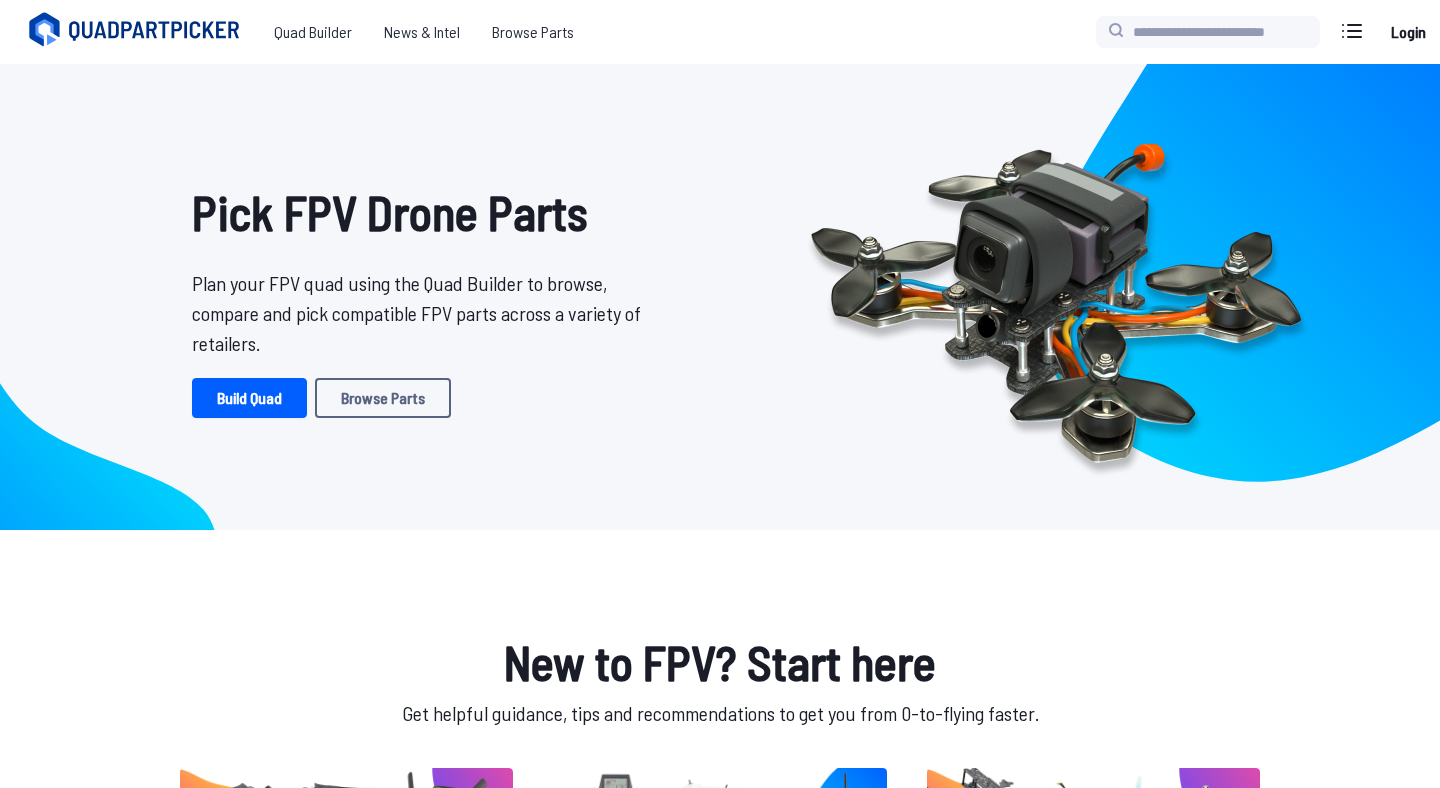 scroll, scrollTop: 0, scrollLeft: 0, axis: both 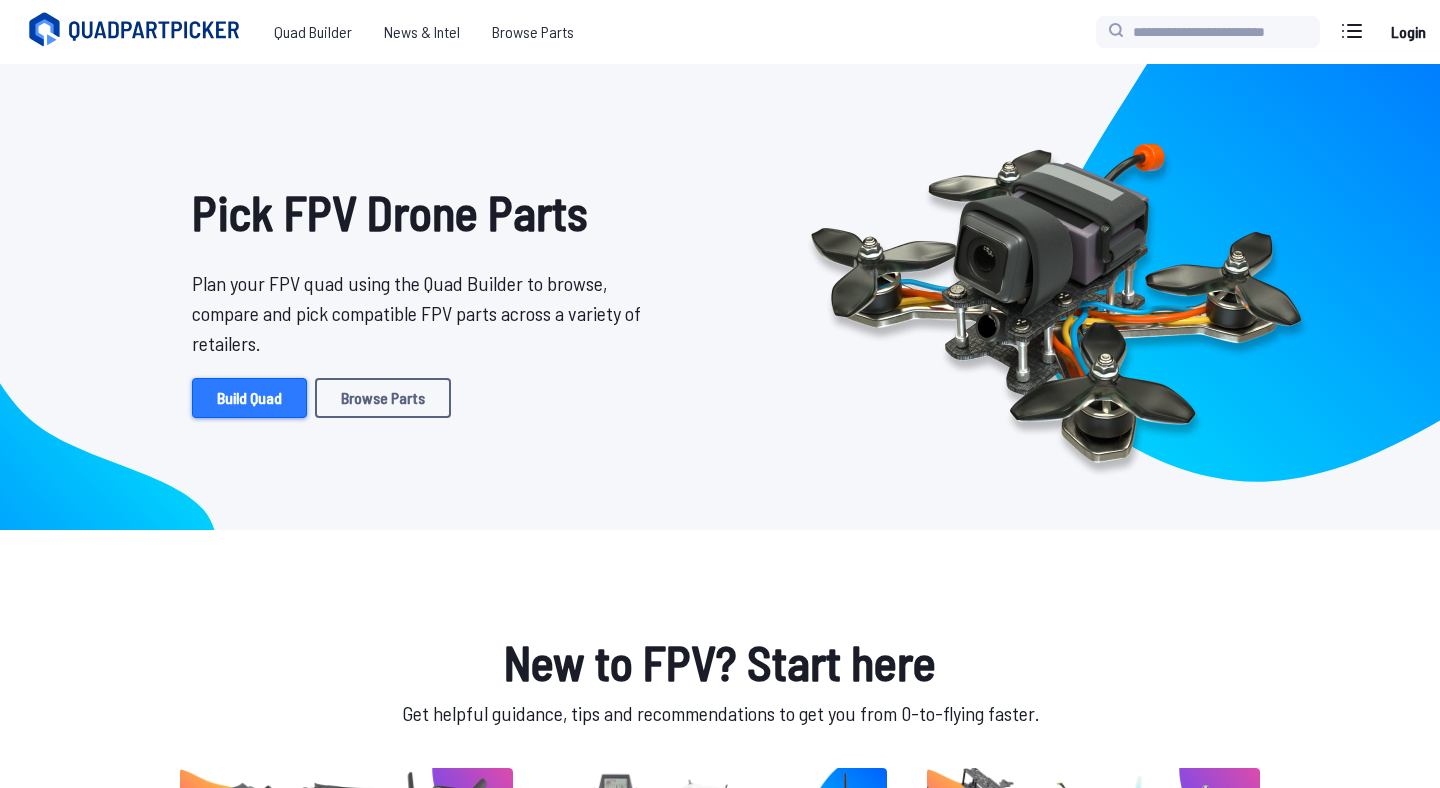 click on "Build Quad" at bounding box center [249, 398] 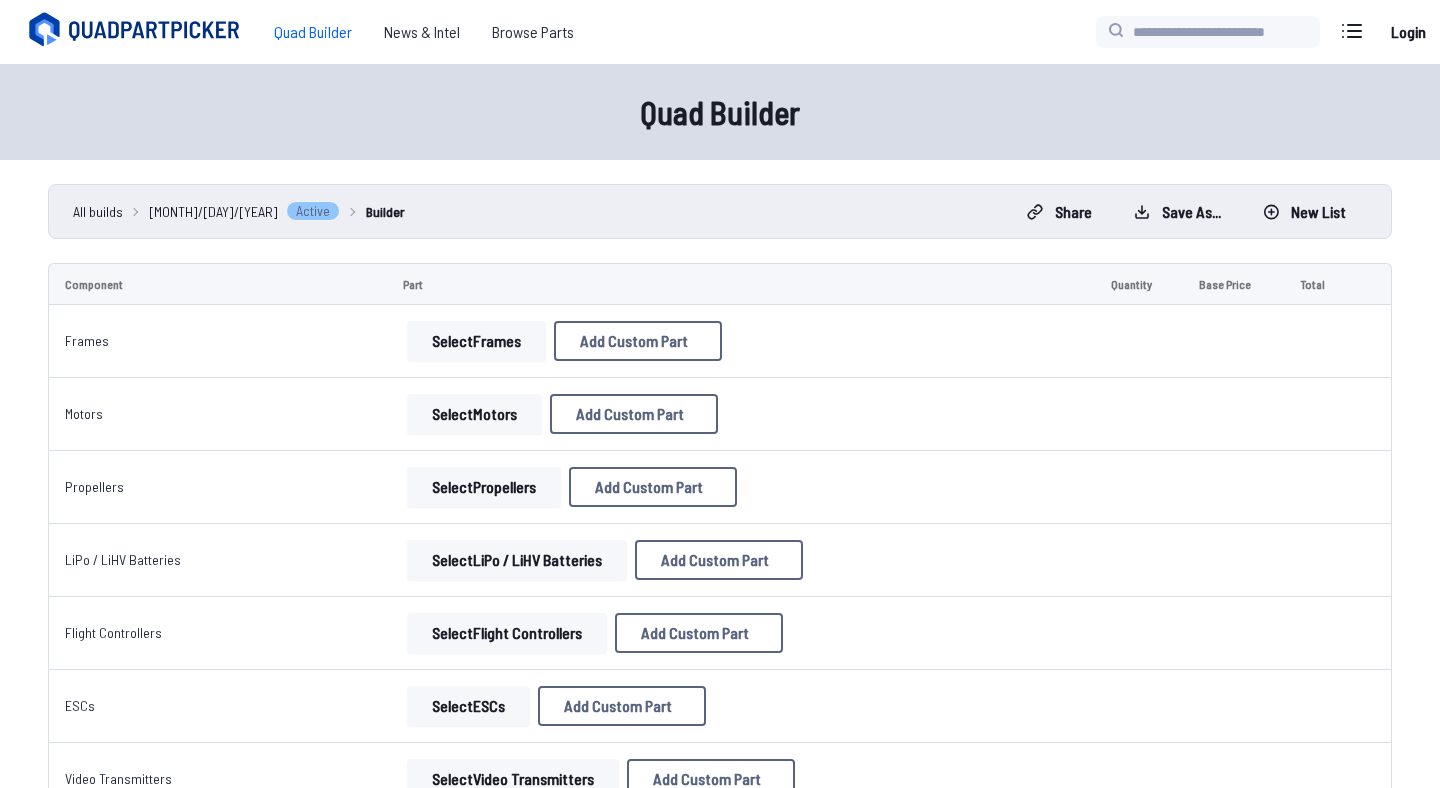 scroll, scrollTop: 0, scrollLeft: 0, axis: both 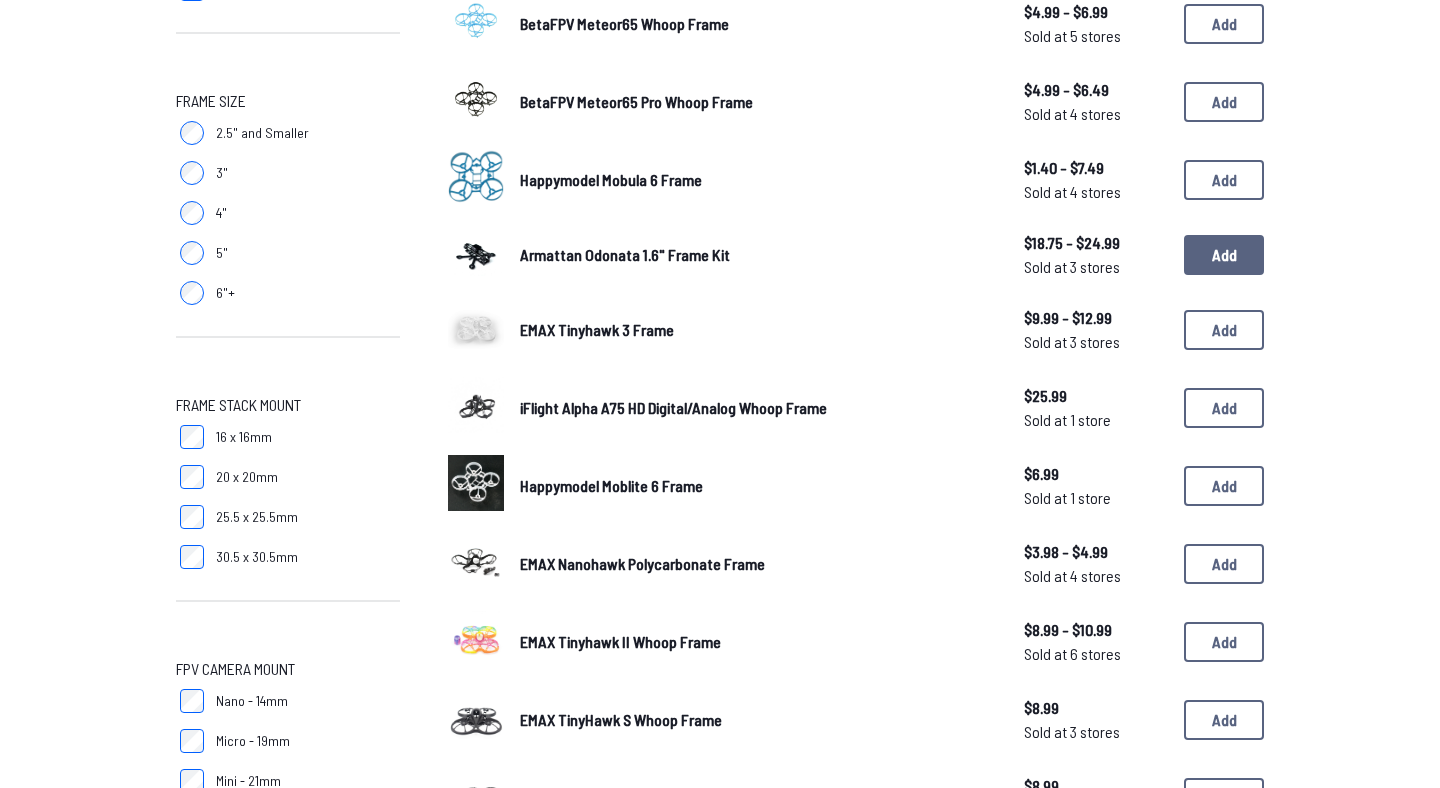 click on "Add" at bounding box center (1224, 255) 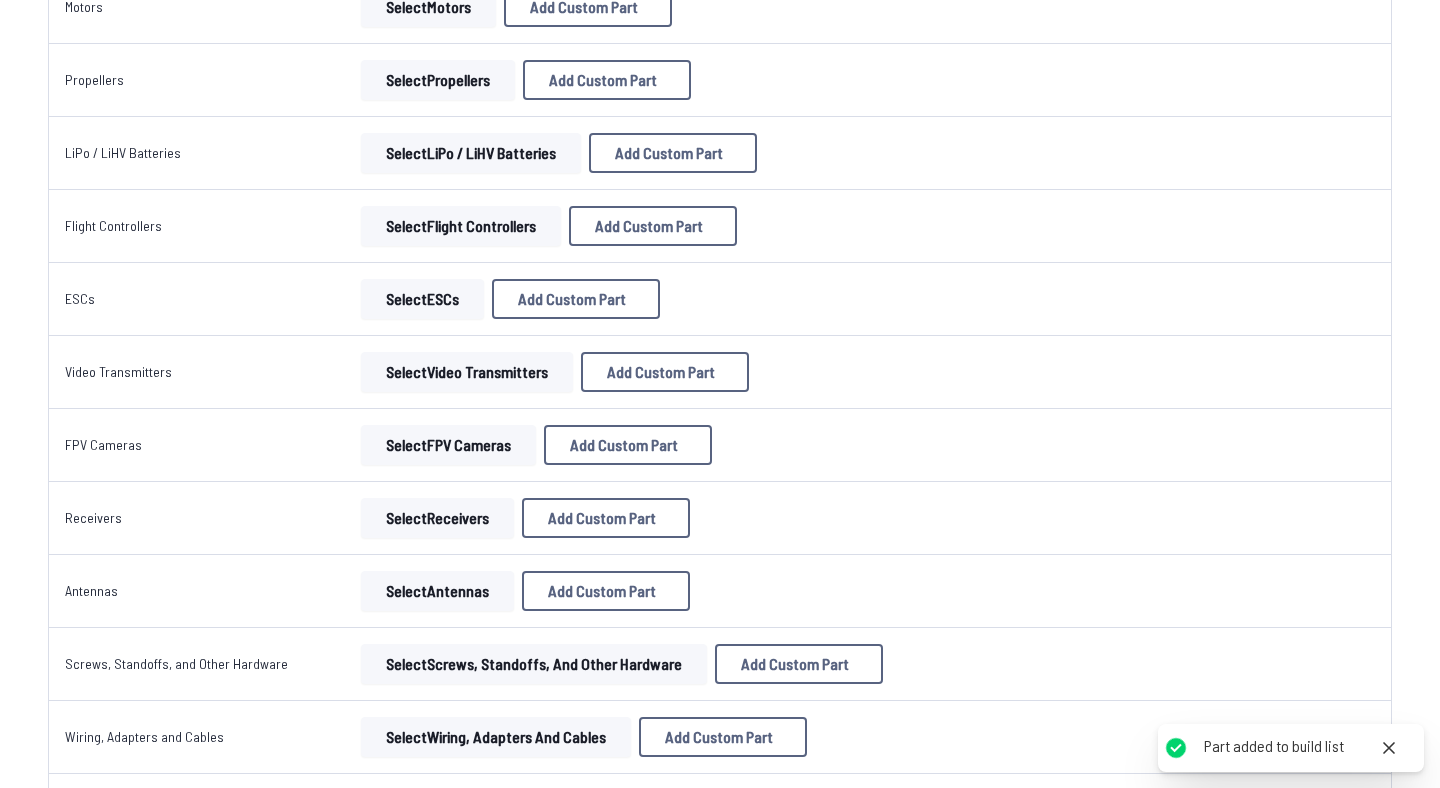 scroll, scrollTop: 0, scrollLeft: 0, axis: both 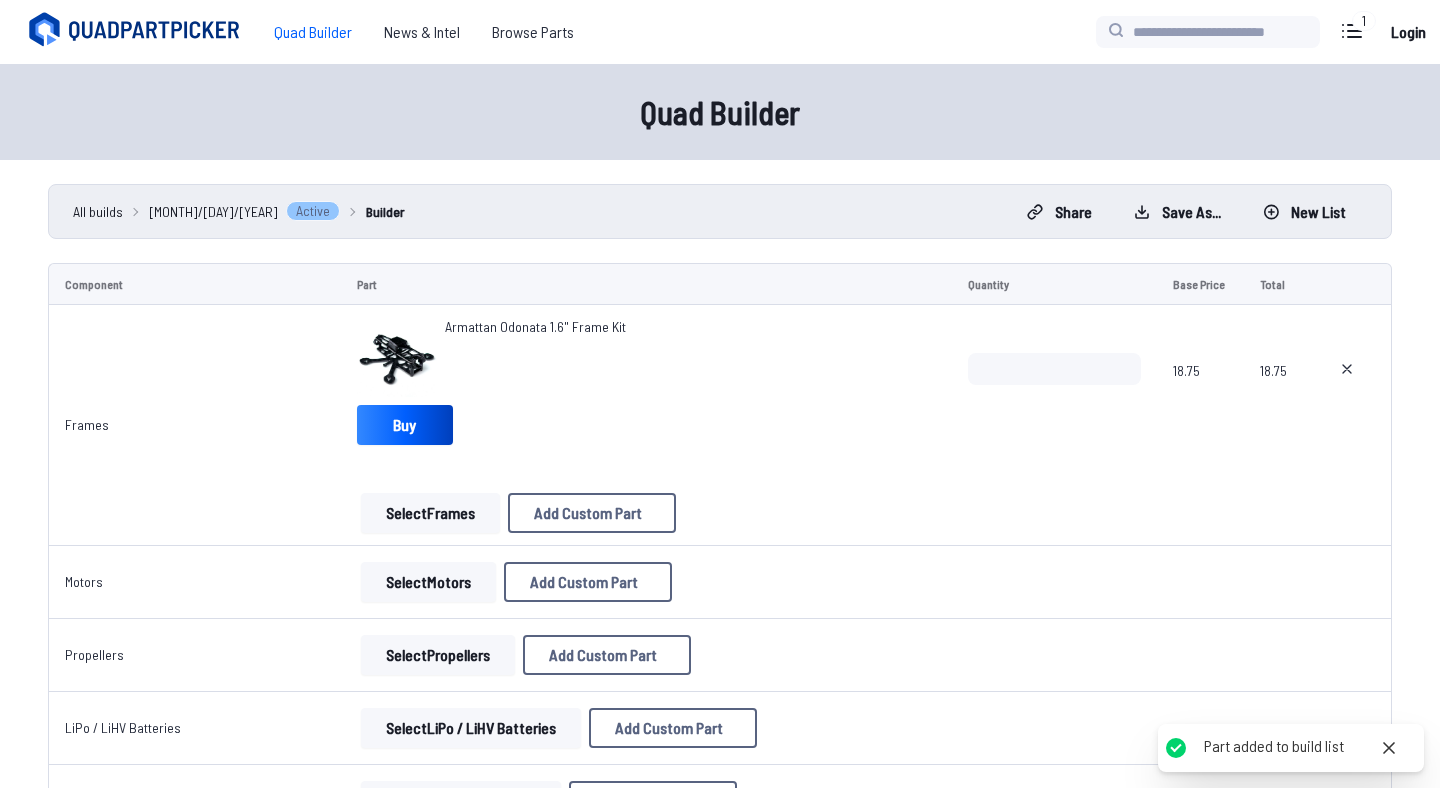 click on "Armattan Odonata 1.6" Frame Kit" at bounding box center (535, 326) 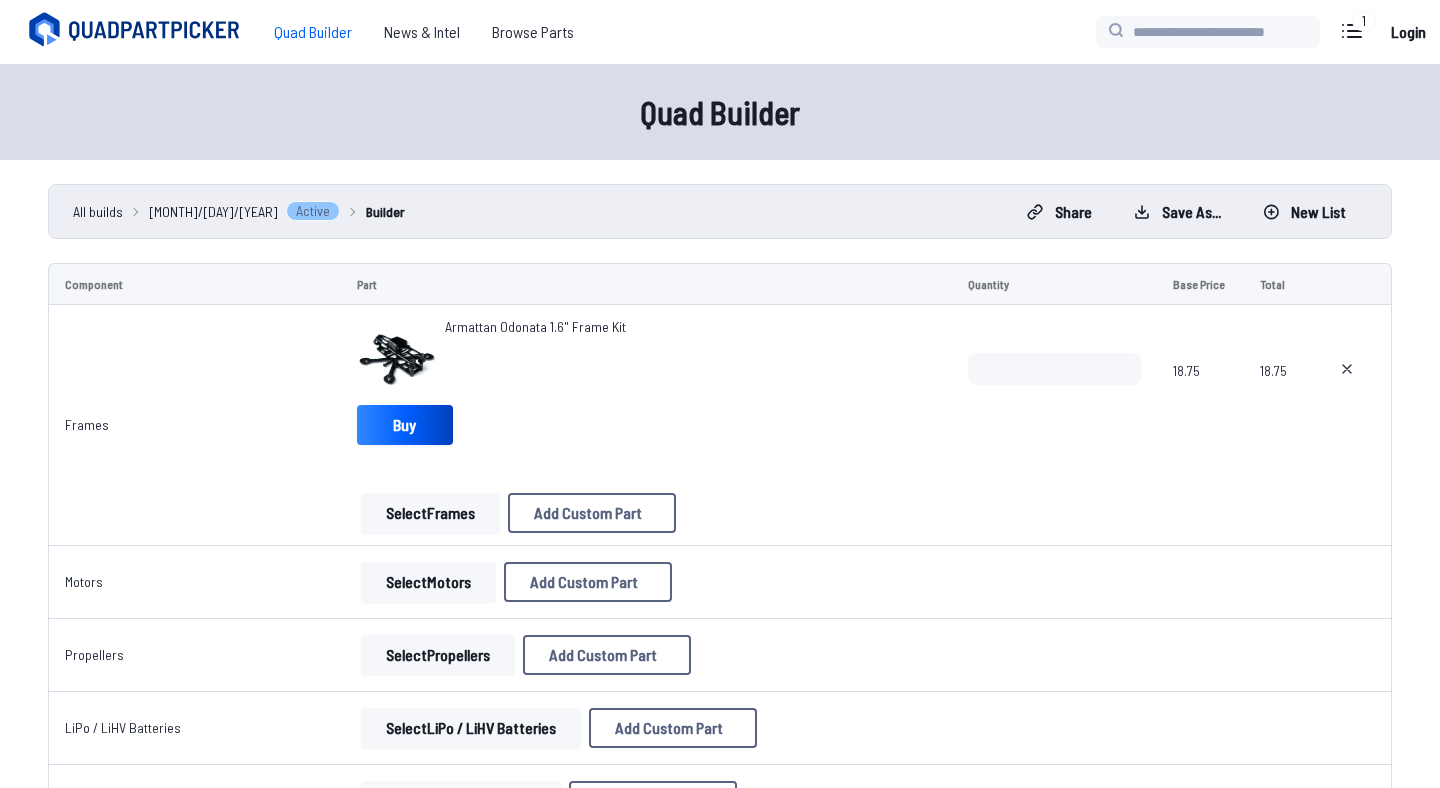 click at bounding box center (397, 357) 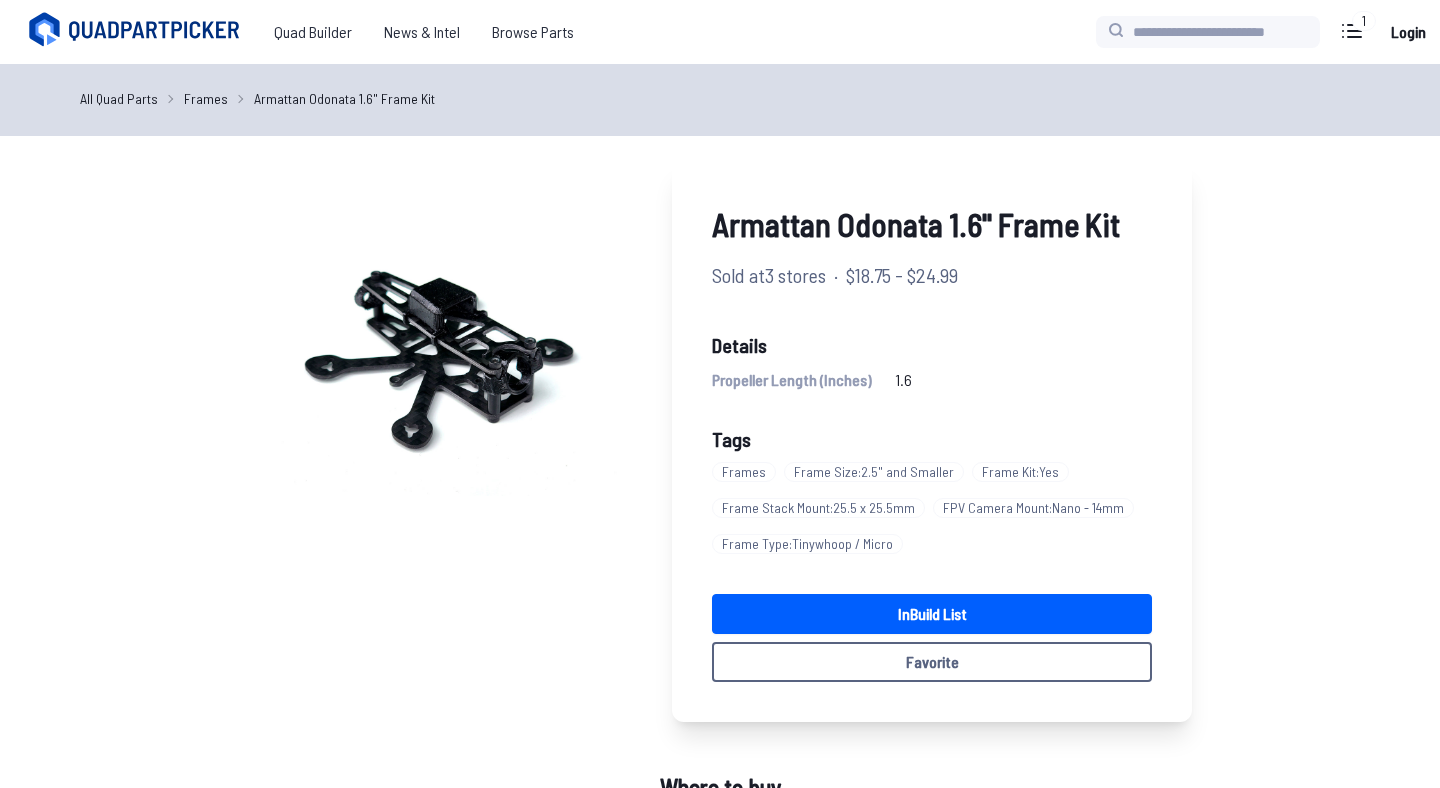 click on "Armattan Odonata 1.6" Frame Kit Sold at  3   stores · $18.75 - $24.99 Details Propeller Length (Inches) 1.6 Tags Frames Frame Size :  2.5" and Smaller Frame Kit :  Yes Frame Stack Mount :  25.5 x 25.5mm FPV Camera Mount :  Nano - 14mm Frame Type :  Tinywhoop / Micro In  Build List Favorite Where to buy Last updated:  5/1/2025 Merchant Part Name Availability Price RaceDayQuads Armattan Odonata 1.6" Micro Frame Kit Out Of Stock $18.75 Buy PyroDrone Armattan Odonata 74MM FPV Micro Drone Frame In Stock $24.99 Buy WREKD Armattan Odonata 1.6" Micro Frame Kit In Stock $18.75 Buy More Frames See more Frames Frames Armattan Badger DJI Edition 6" Frame $114.00 Sold at 2 stores Frames Armattan Bobcat LR 4" Frame Kit $39.00 - $58.49 Sold at 4 stores Frames Armattan Tadpole HD 3" Frame $47.25 Sold at 3 stores Frames Armattan Beaver 5" Frame Kit $87.50 Sold at 4 stores Equipment Radio Transmitters and Modules Goggles, VRX, and Monitors LiPo / LiHV Batteries Li-Ion / NiMH Batteries Battery Chargers and Power Management" at bounding box center [720, 1109] 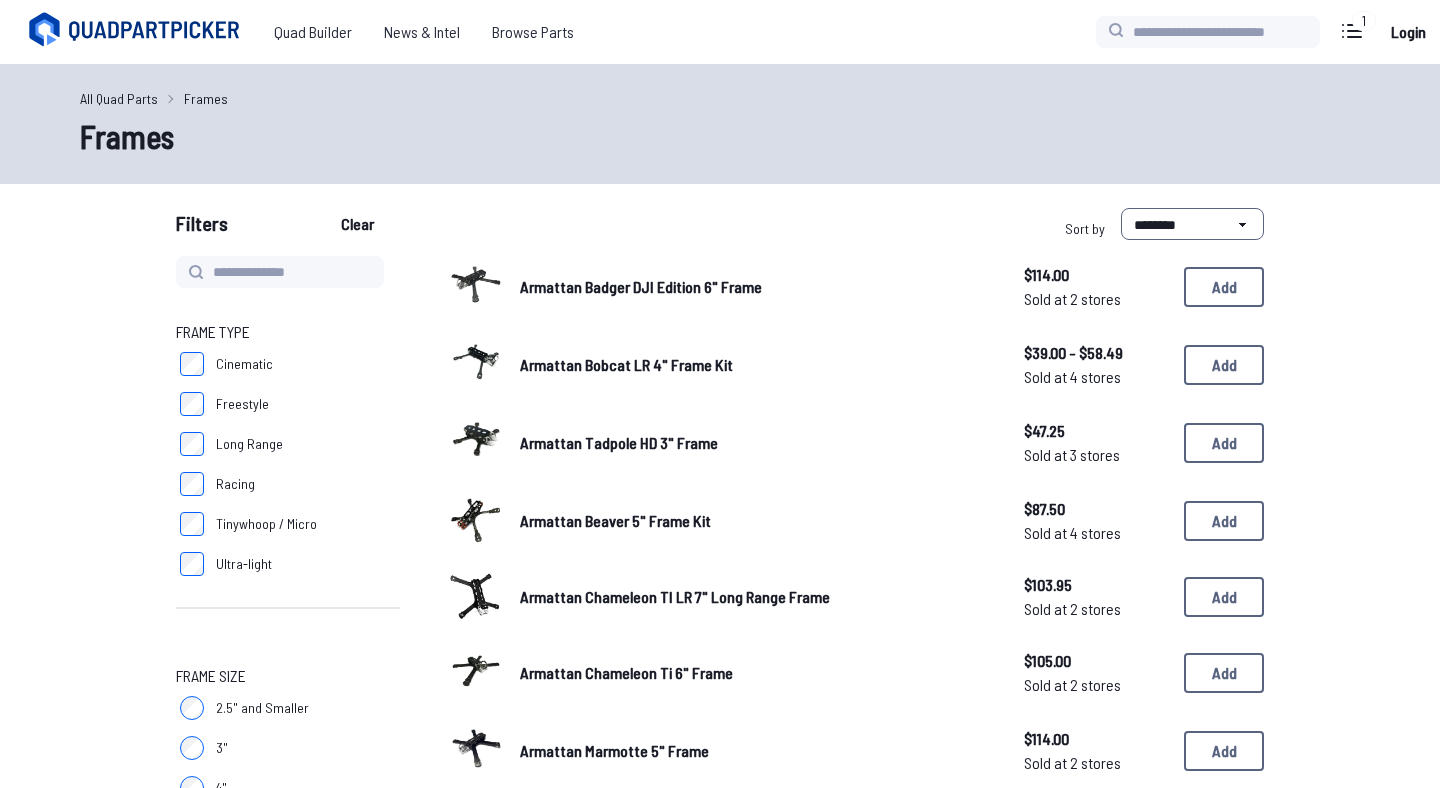 click 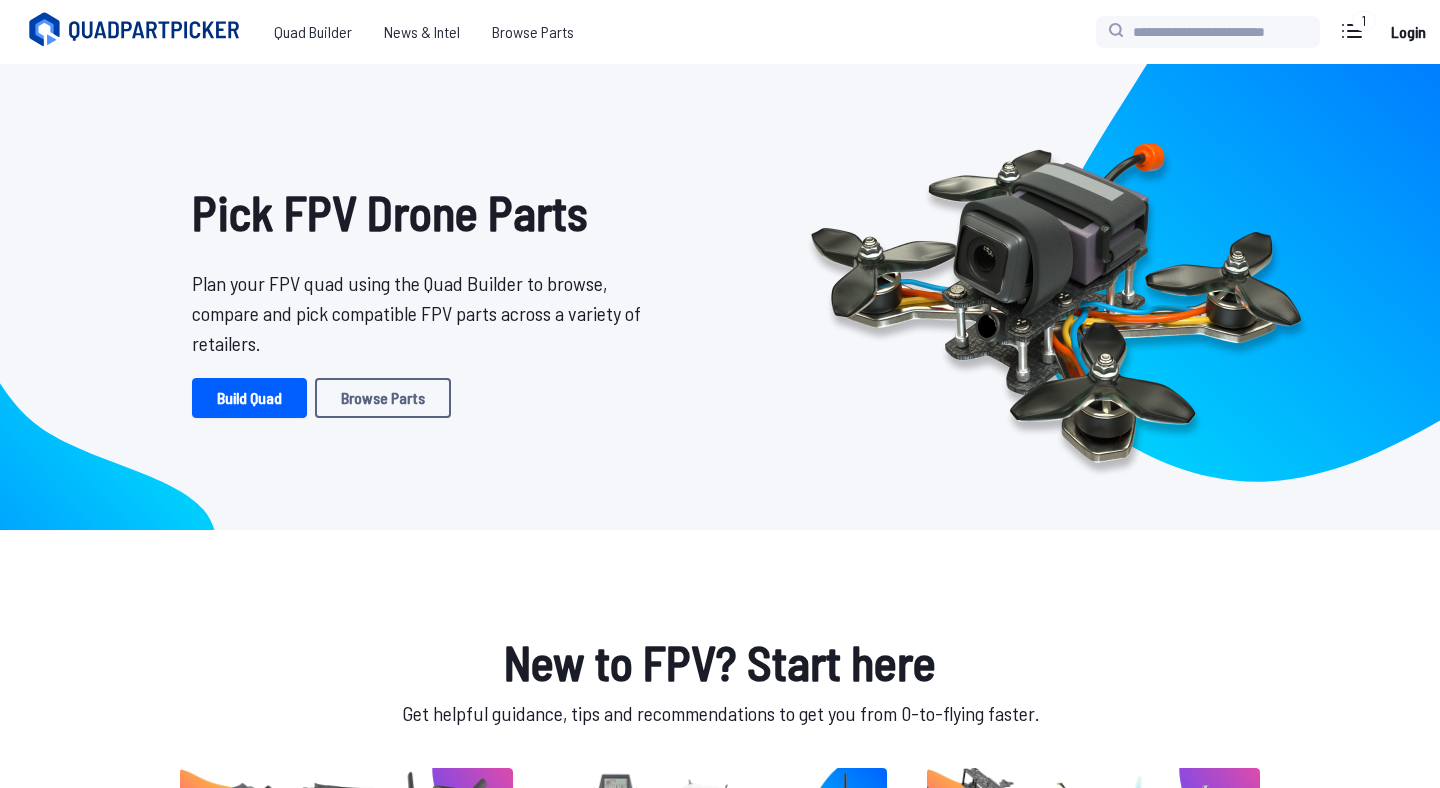 scroll, scrollTop: 0, scrollLeft: 0, axis: both 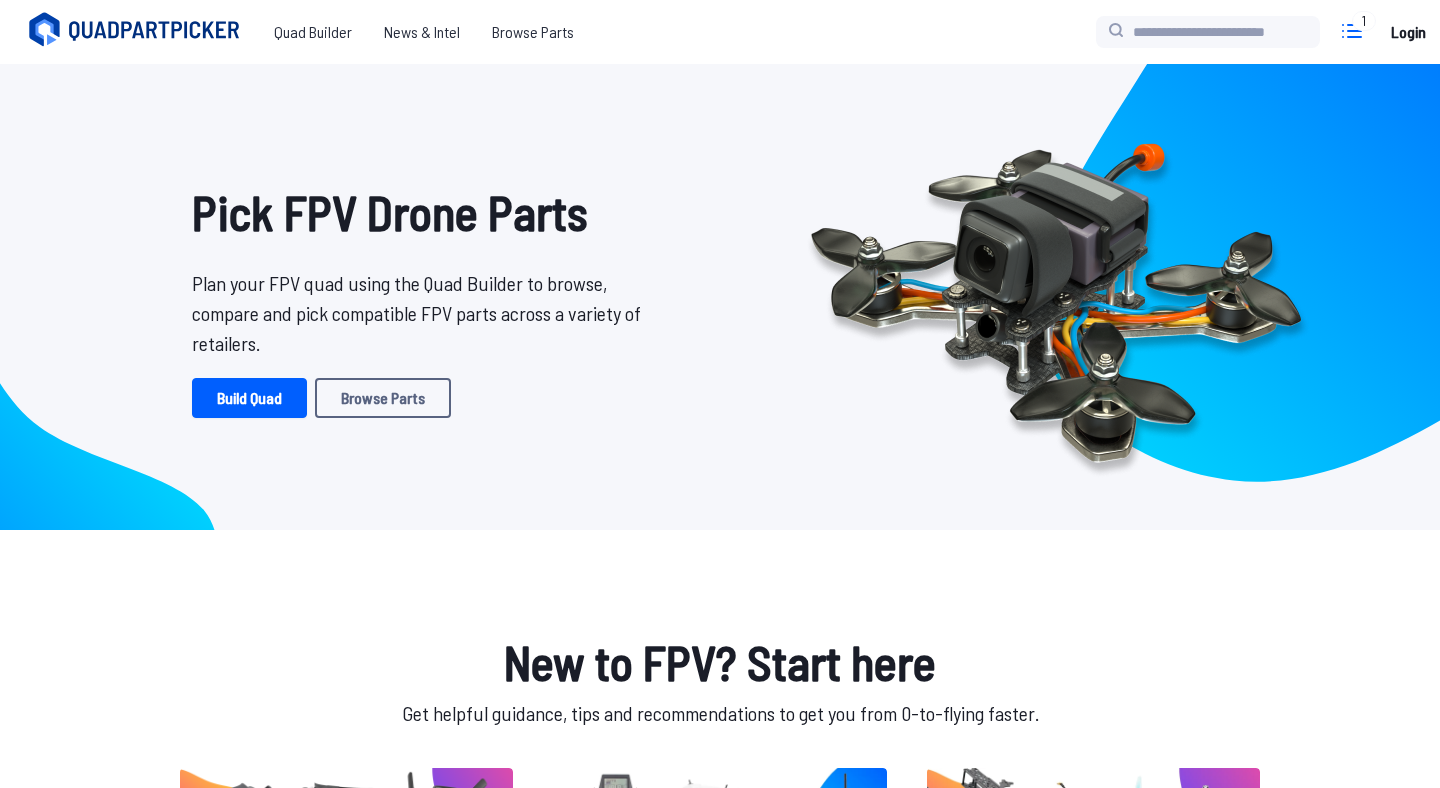 click 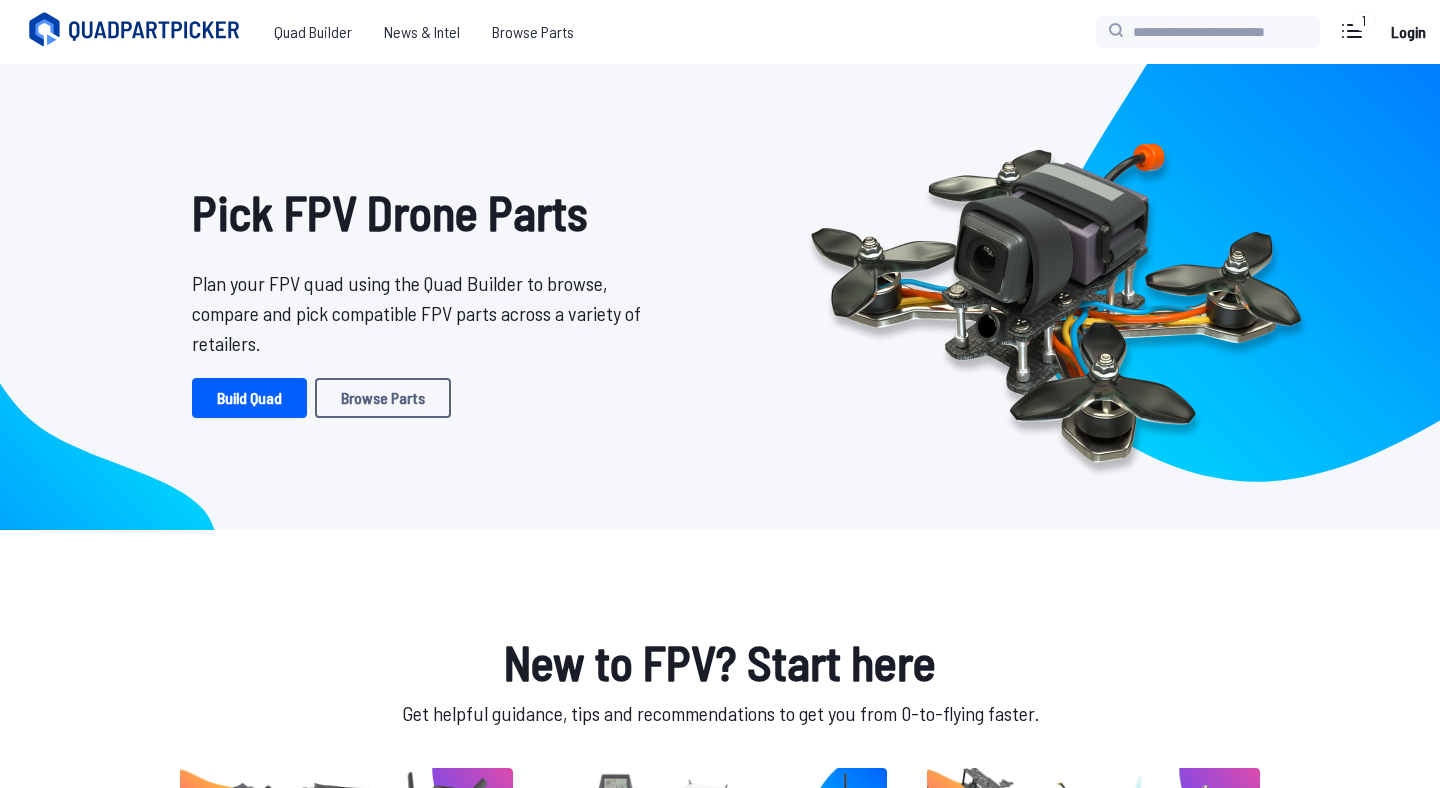 click on "Armattan Odonata 1.6" Frame Kit" at bounding box center [1603, 184] 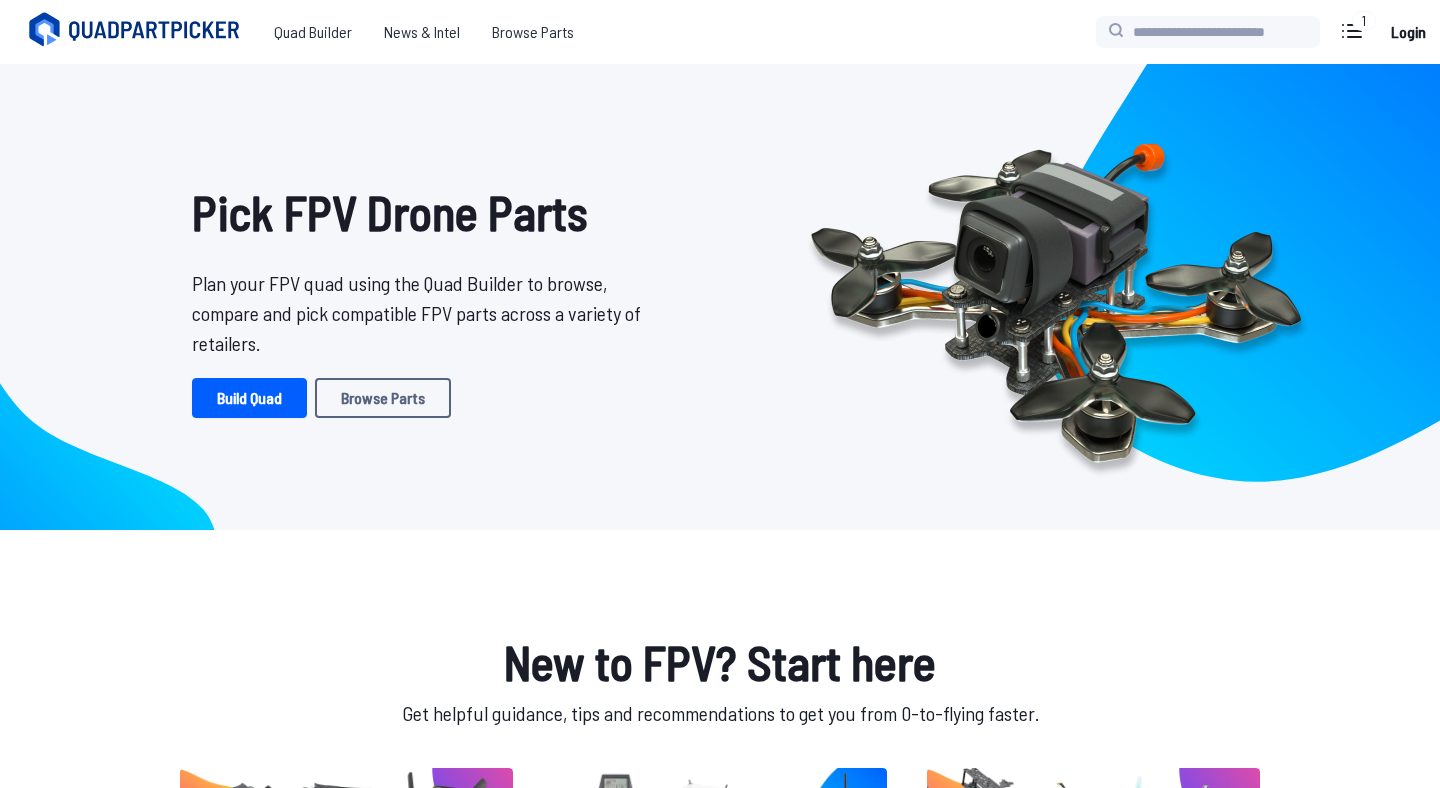 click on "Edit Build" at bounding box center [1690, 92] 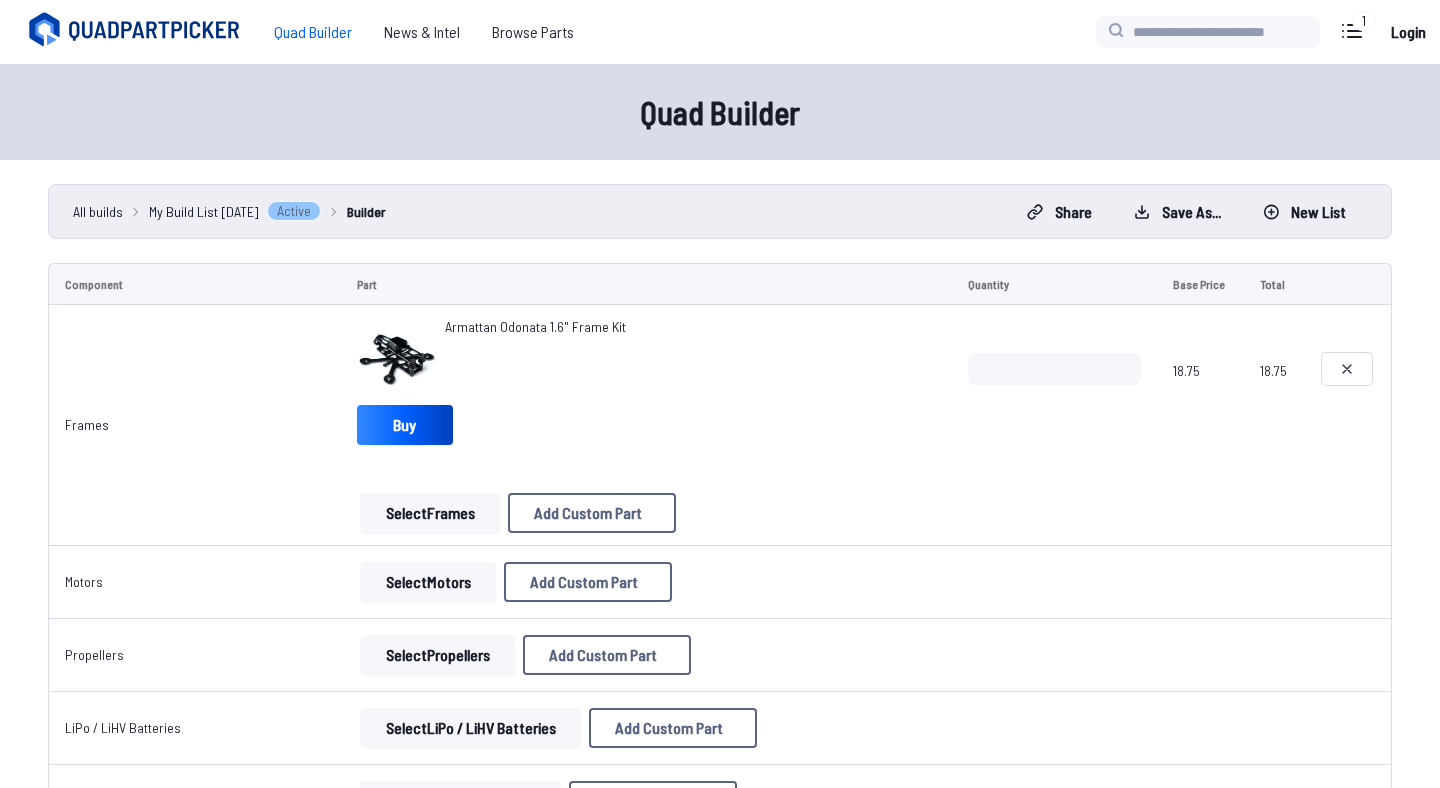 click 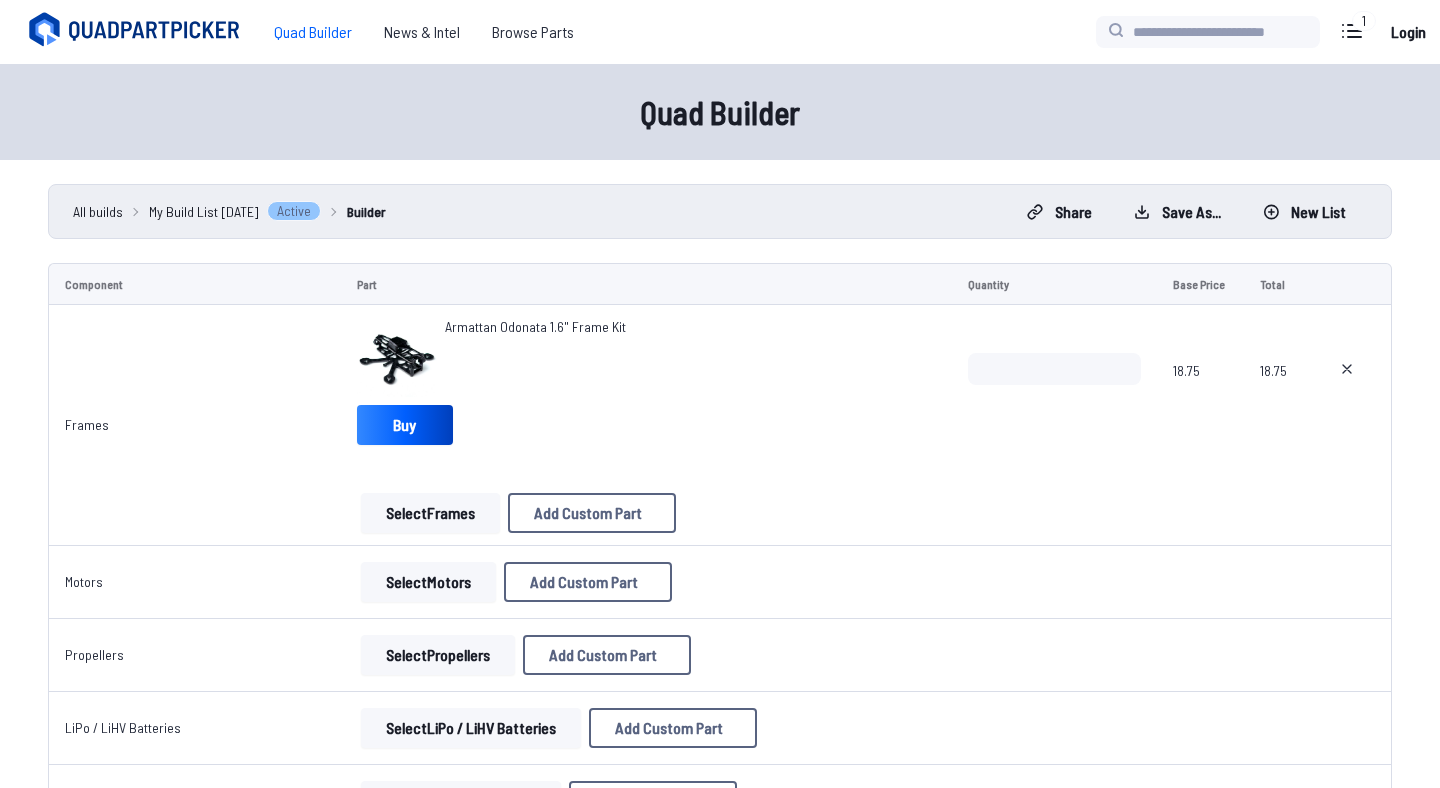 type on "**********" 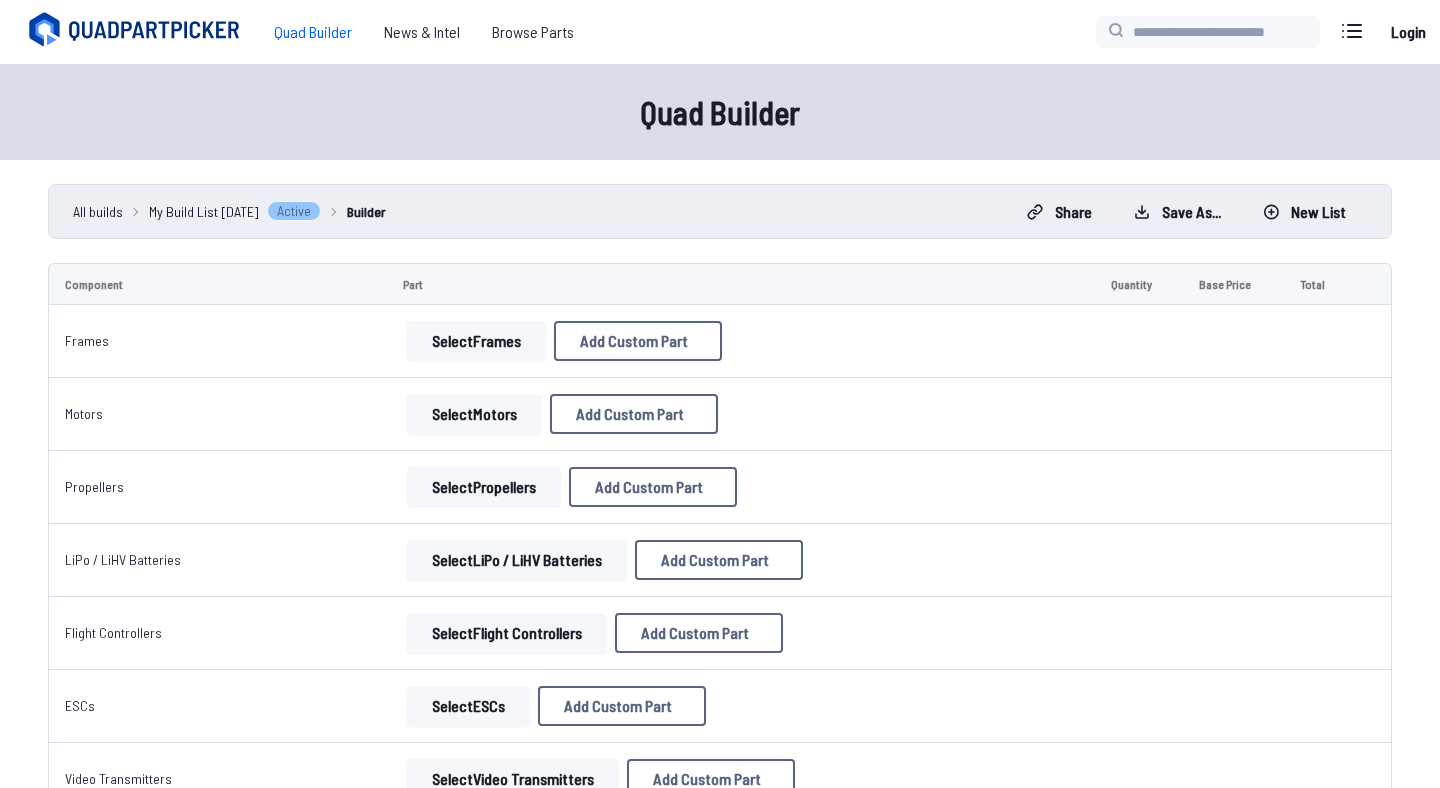 click on "Select  Frames" at bounding box center [476, 341] 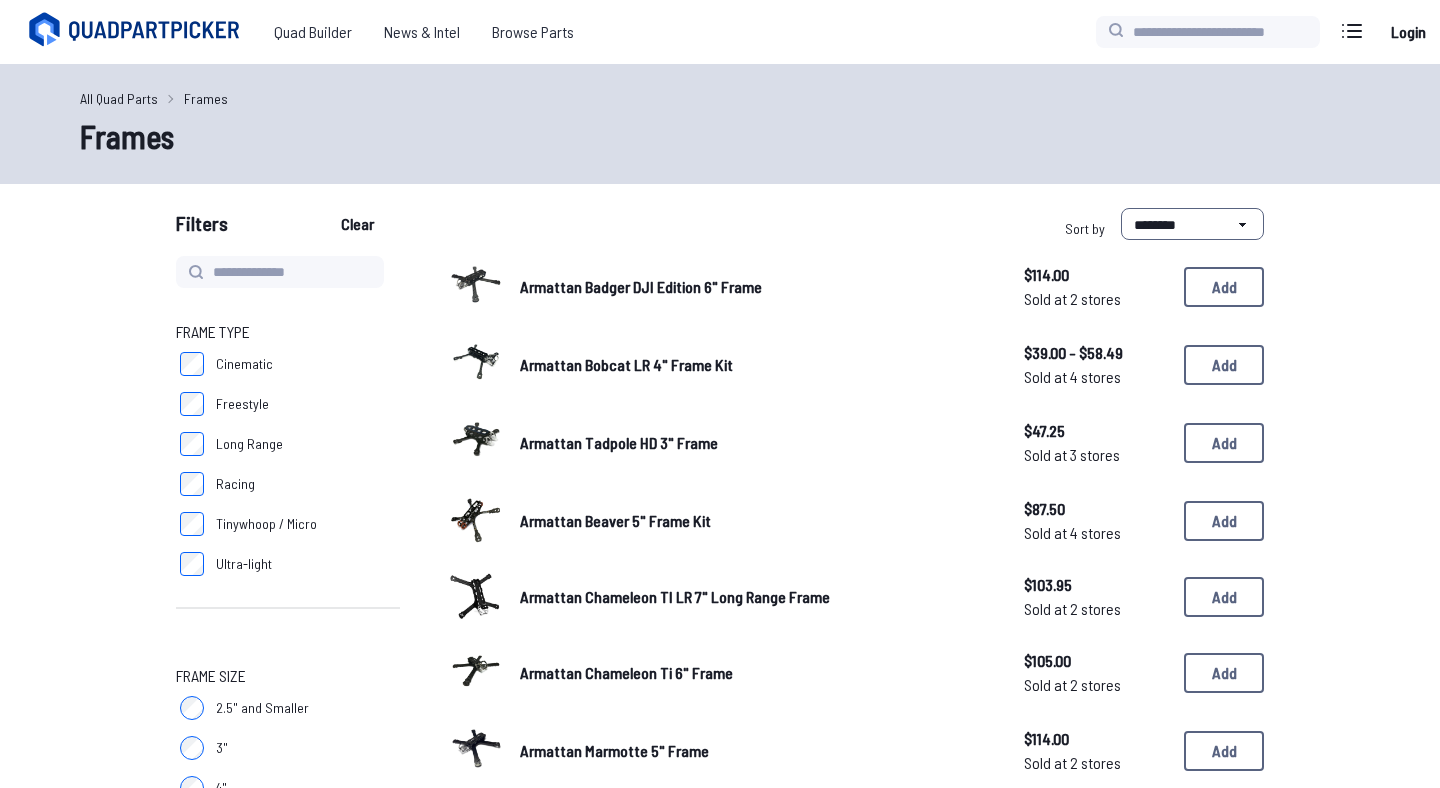 scroll, scrollTop: 16, scrollLeft: 0, axis: vertical 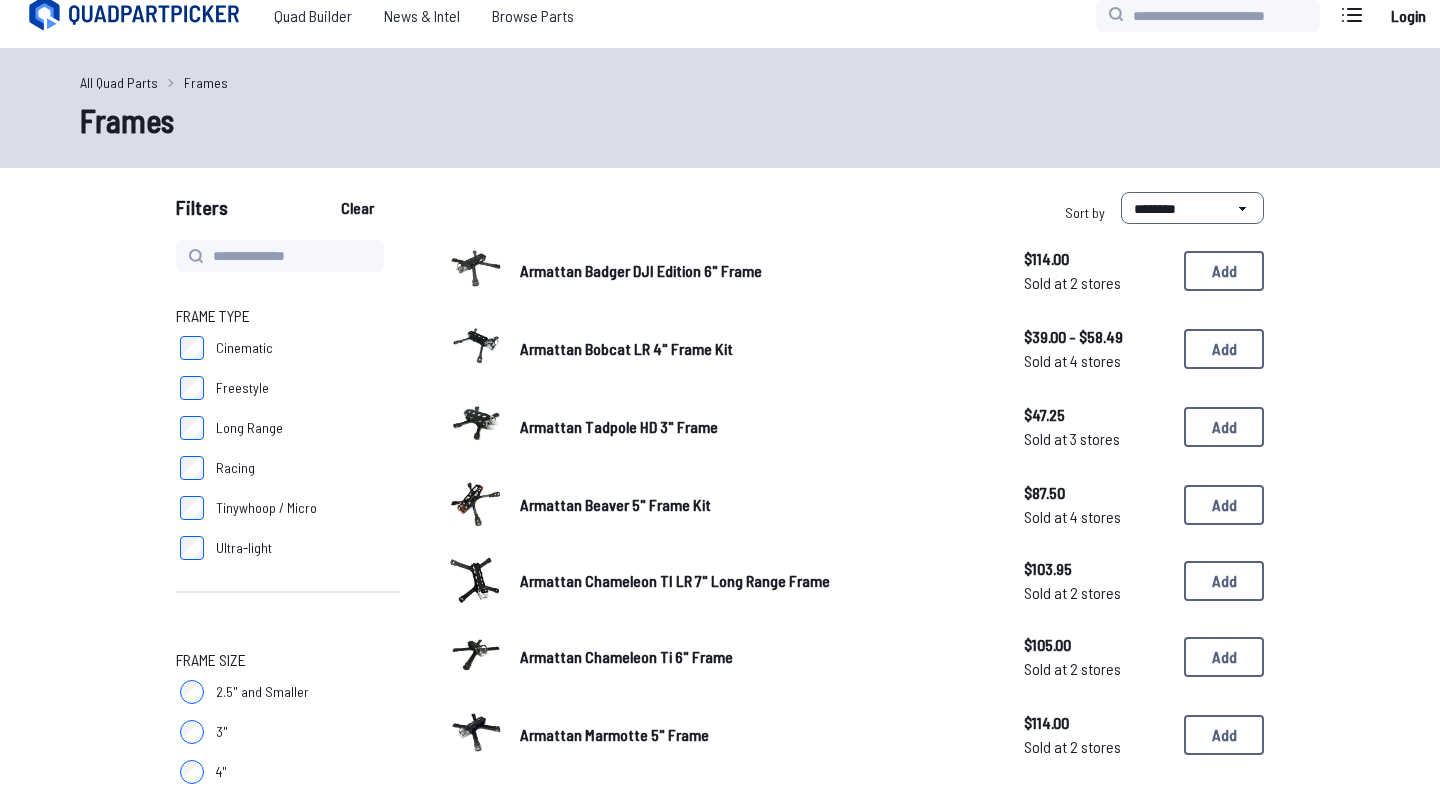 click on "Armattan Tadpole HD 3" Frame" at bounding box center (619, 426) 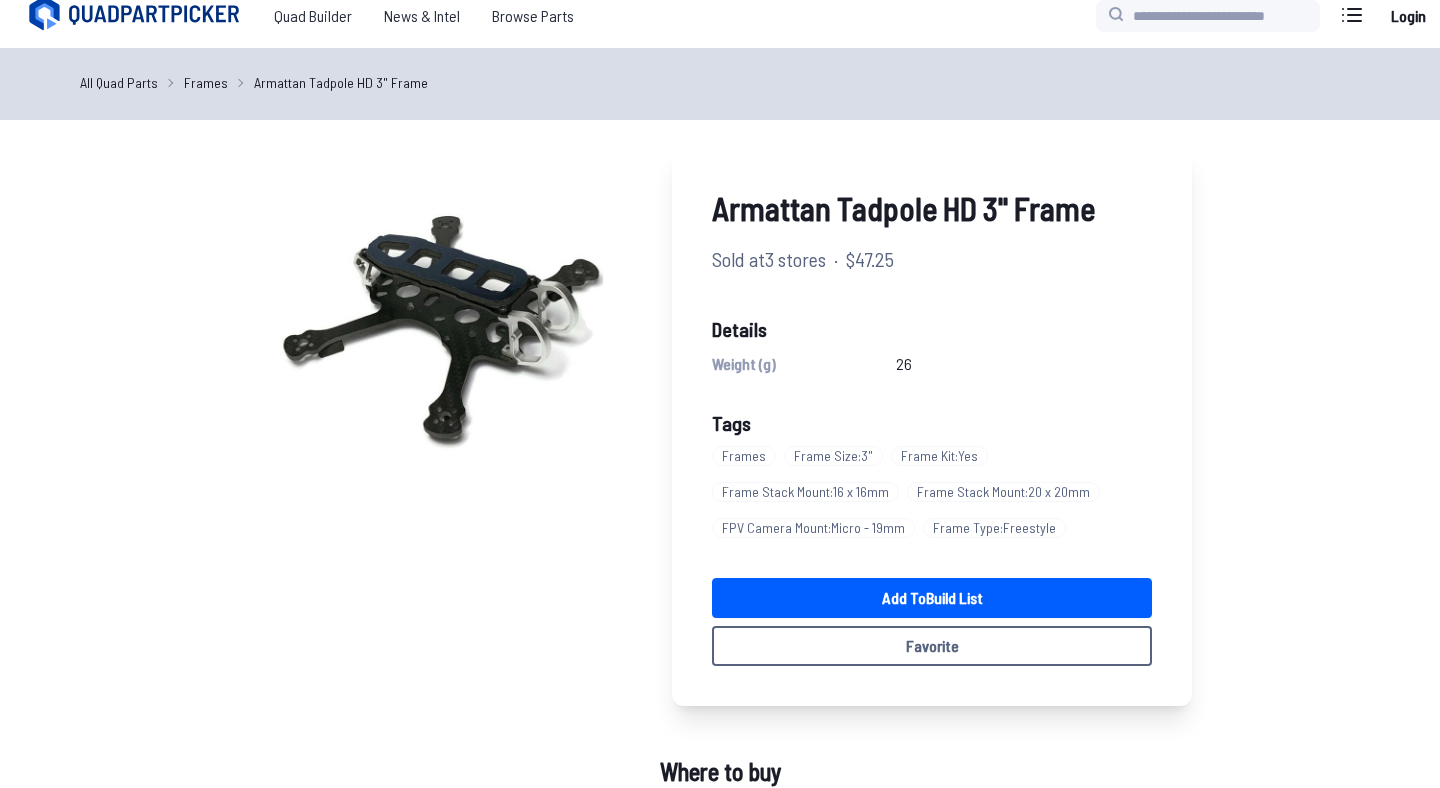 scroll, scrollTop: 0, scrollLeft: 0, axis: both 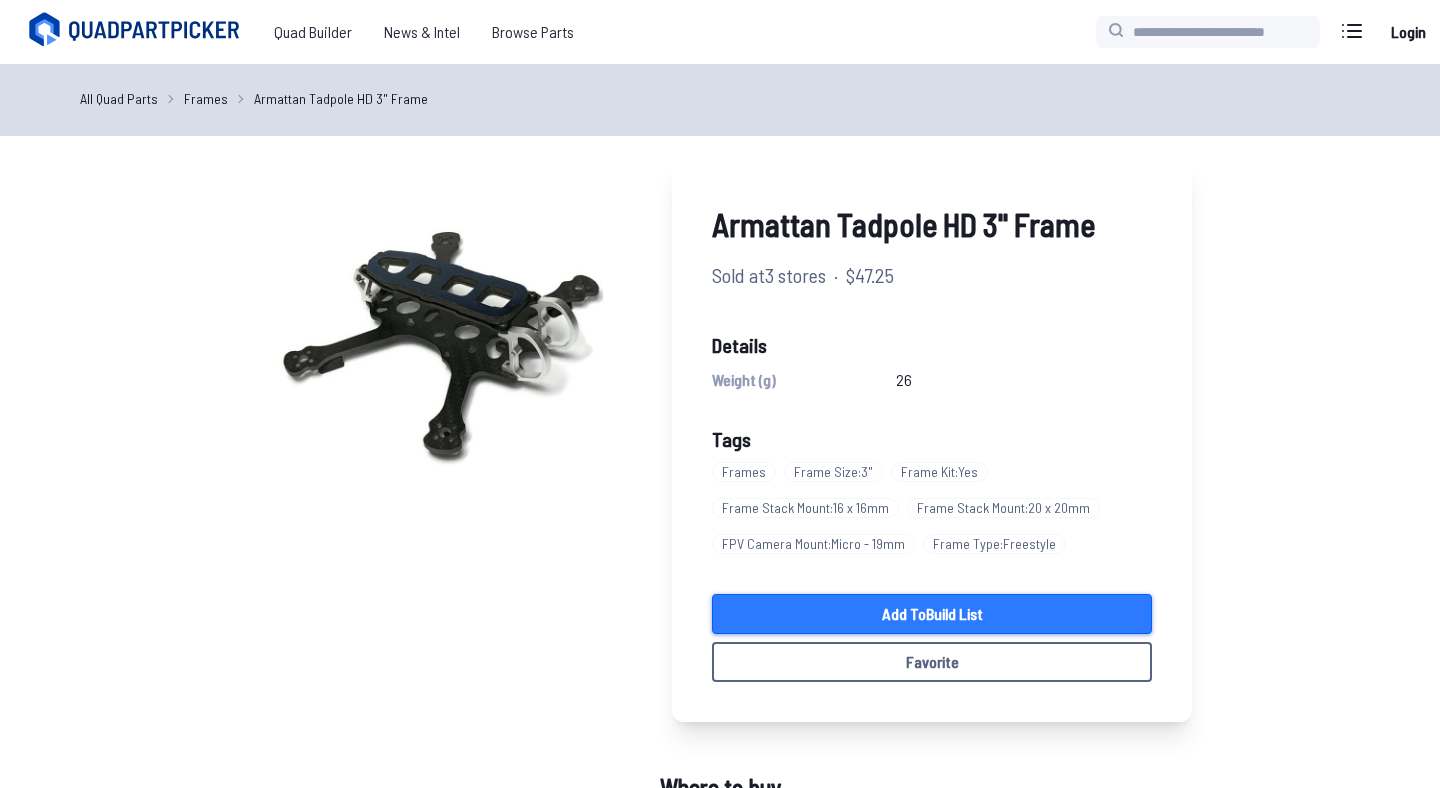click on "Add to  Build List" at bounding box center [932, 614] 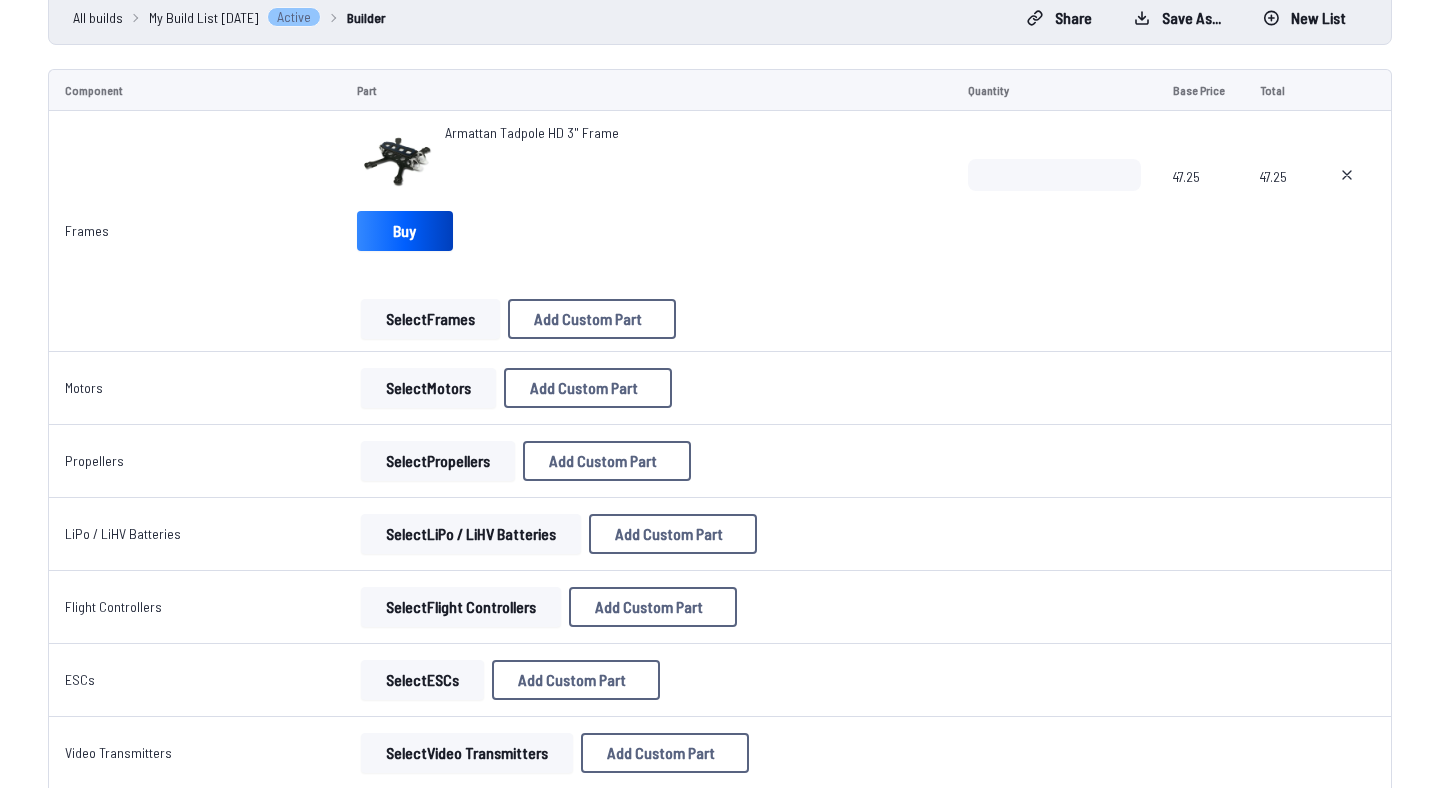 scroll, scrollTop: 238, scrollLeft: 0, axis: vertical 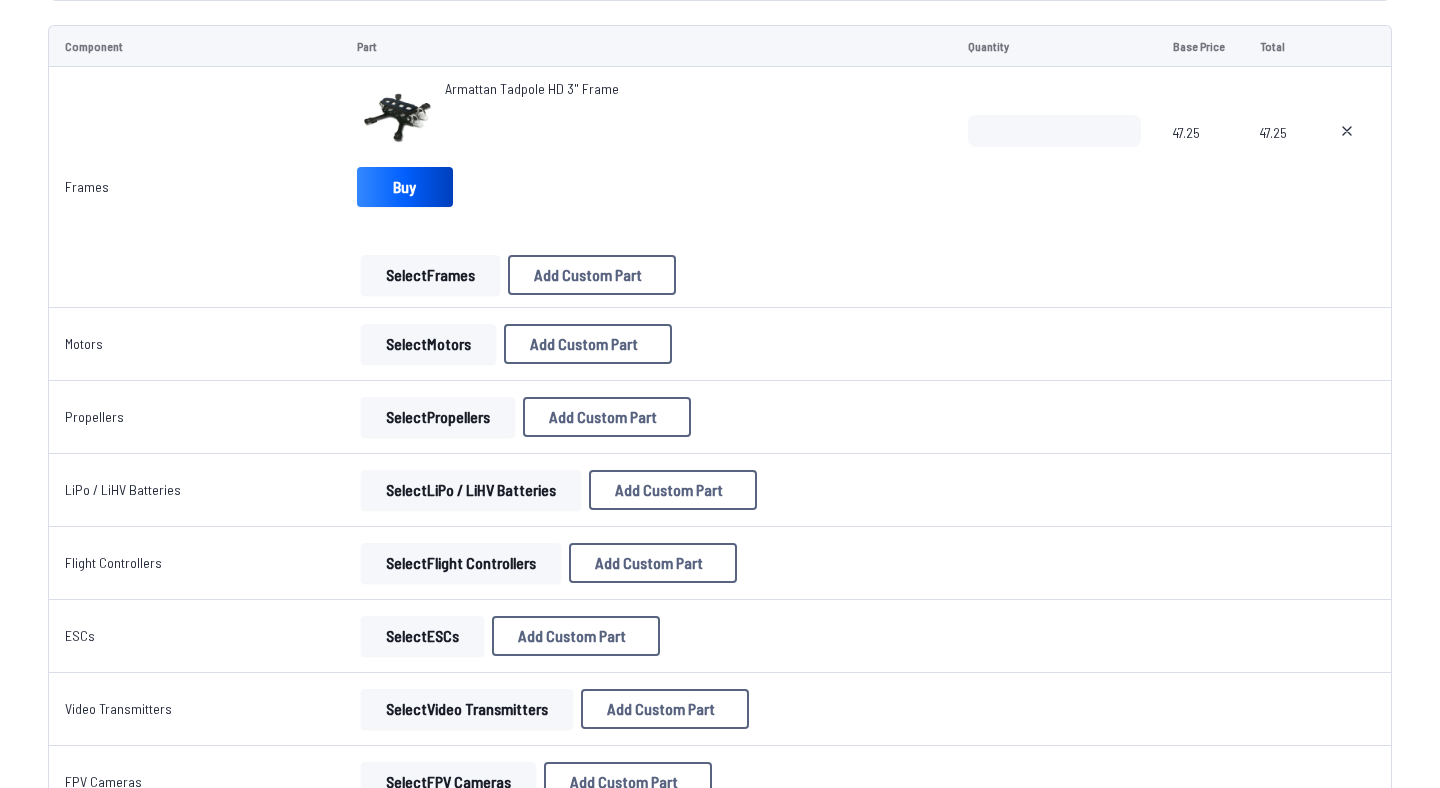 click on "Select  Motors" at bounding box center (428, 344) 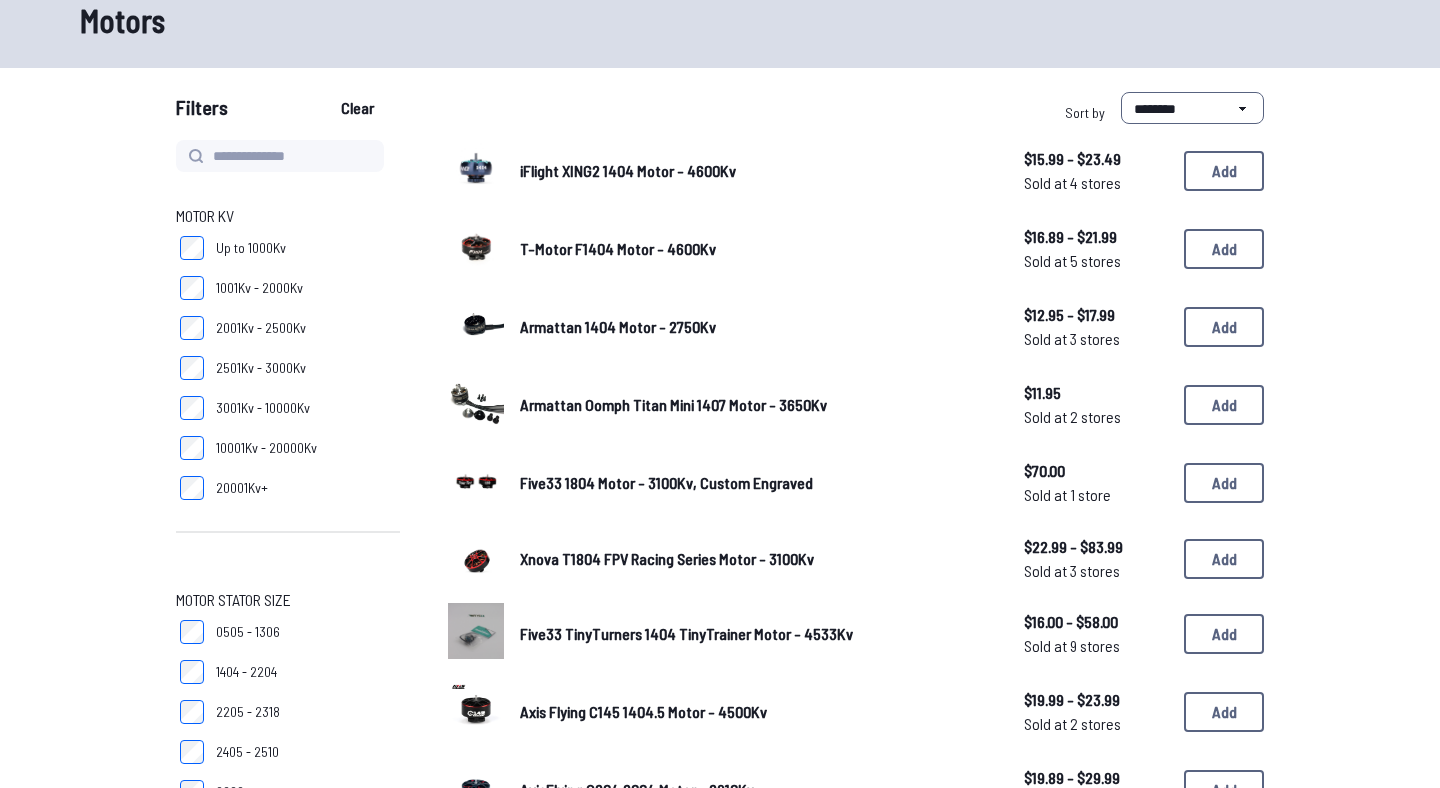 scroll, scrollTop: 0, scrollLeft: 0, axis: both 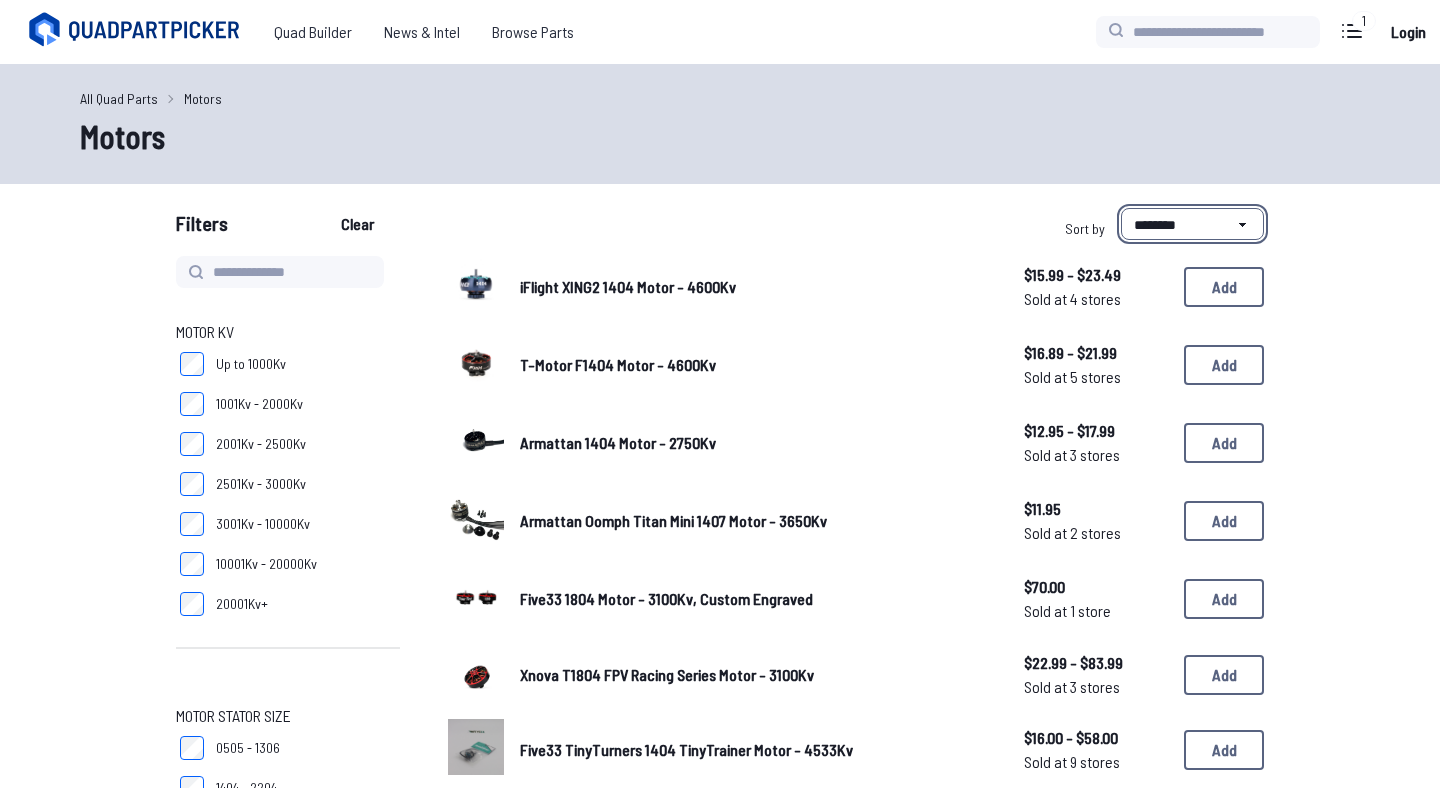 click on "**********" at bounding box center [1192, 224] 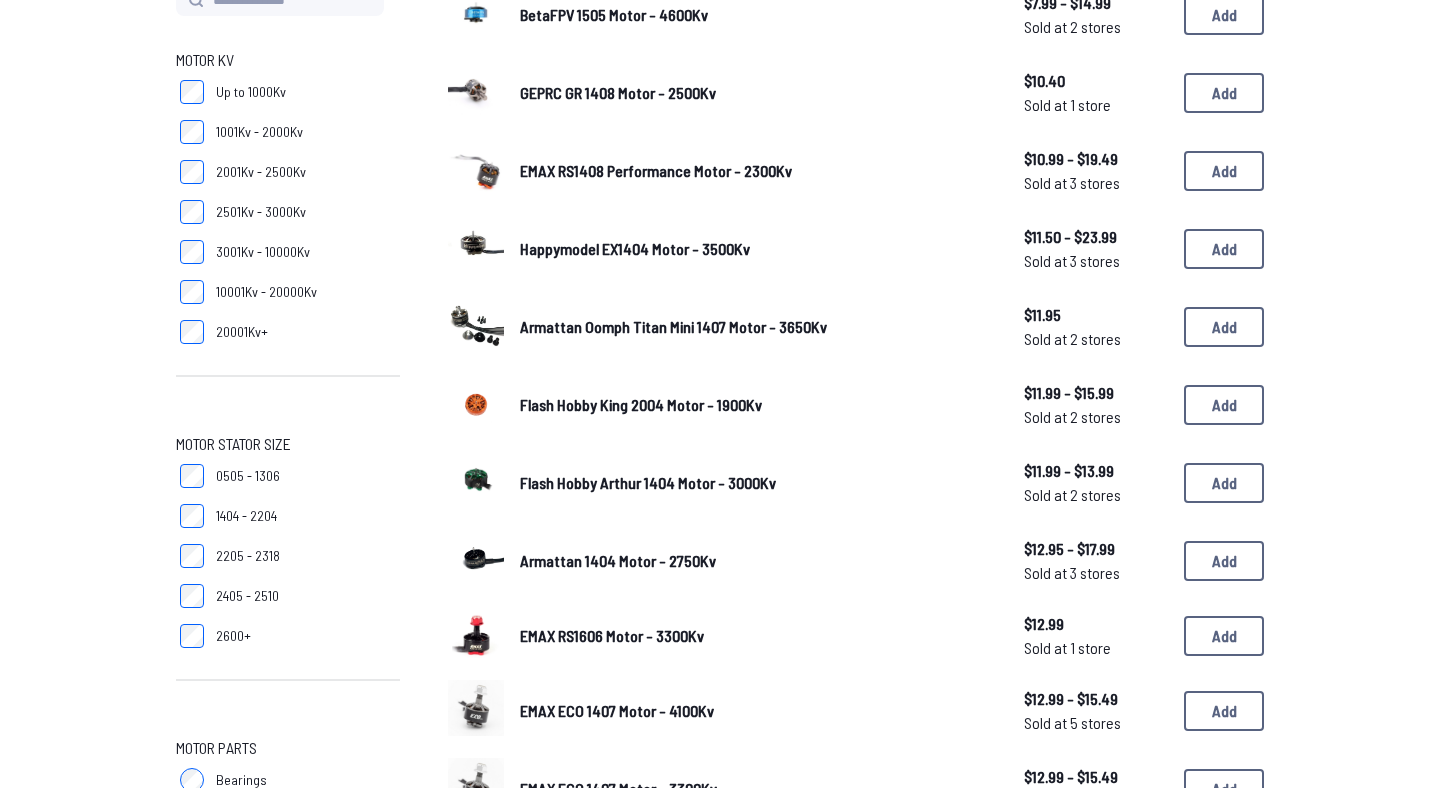 scroll, scrollTop: 274, scrollLeft: 0, axis: vertical 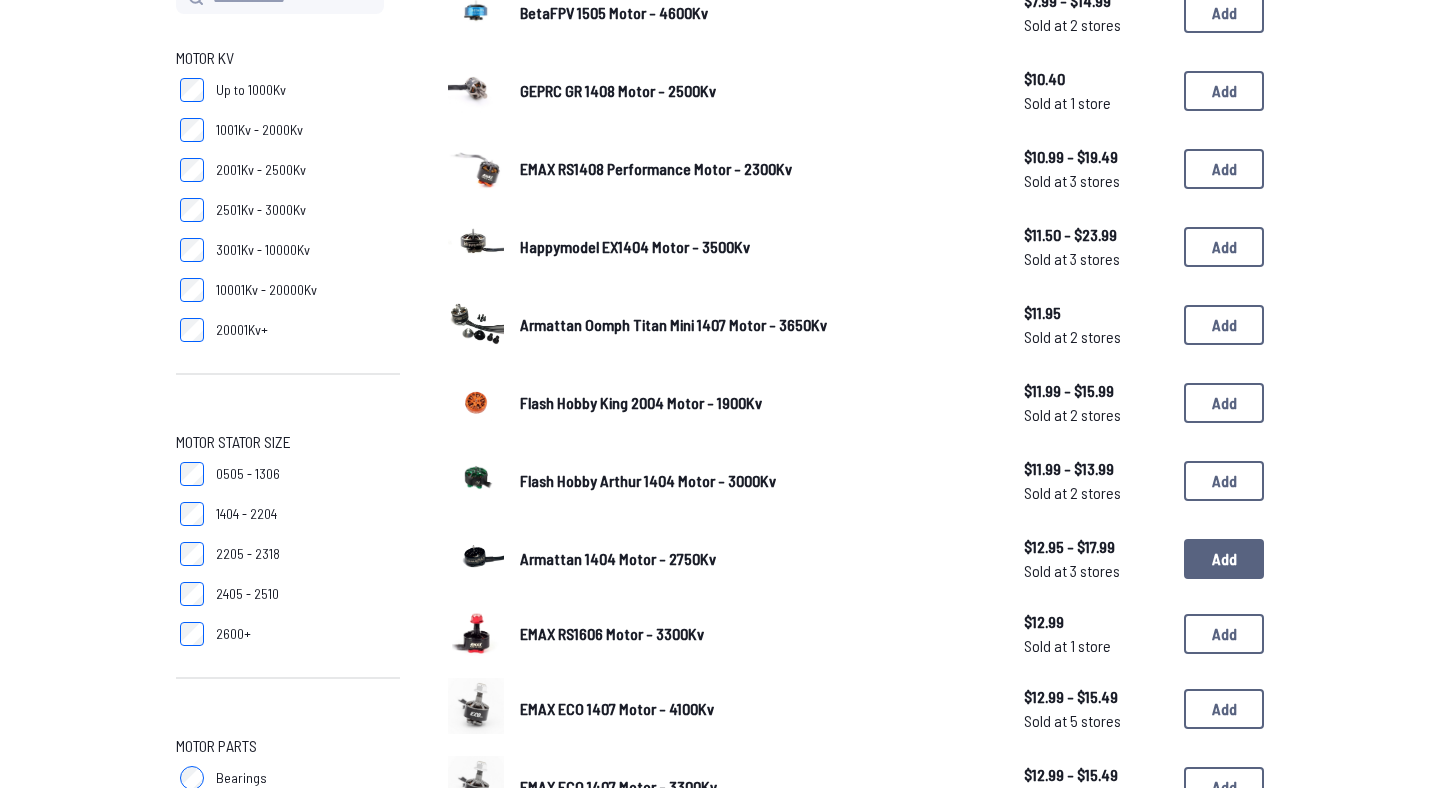 click on "Add" at bounding box center (1224, 559) 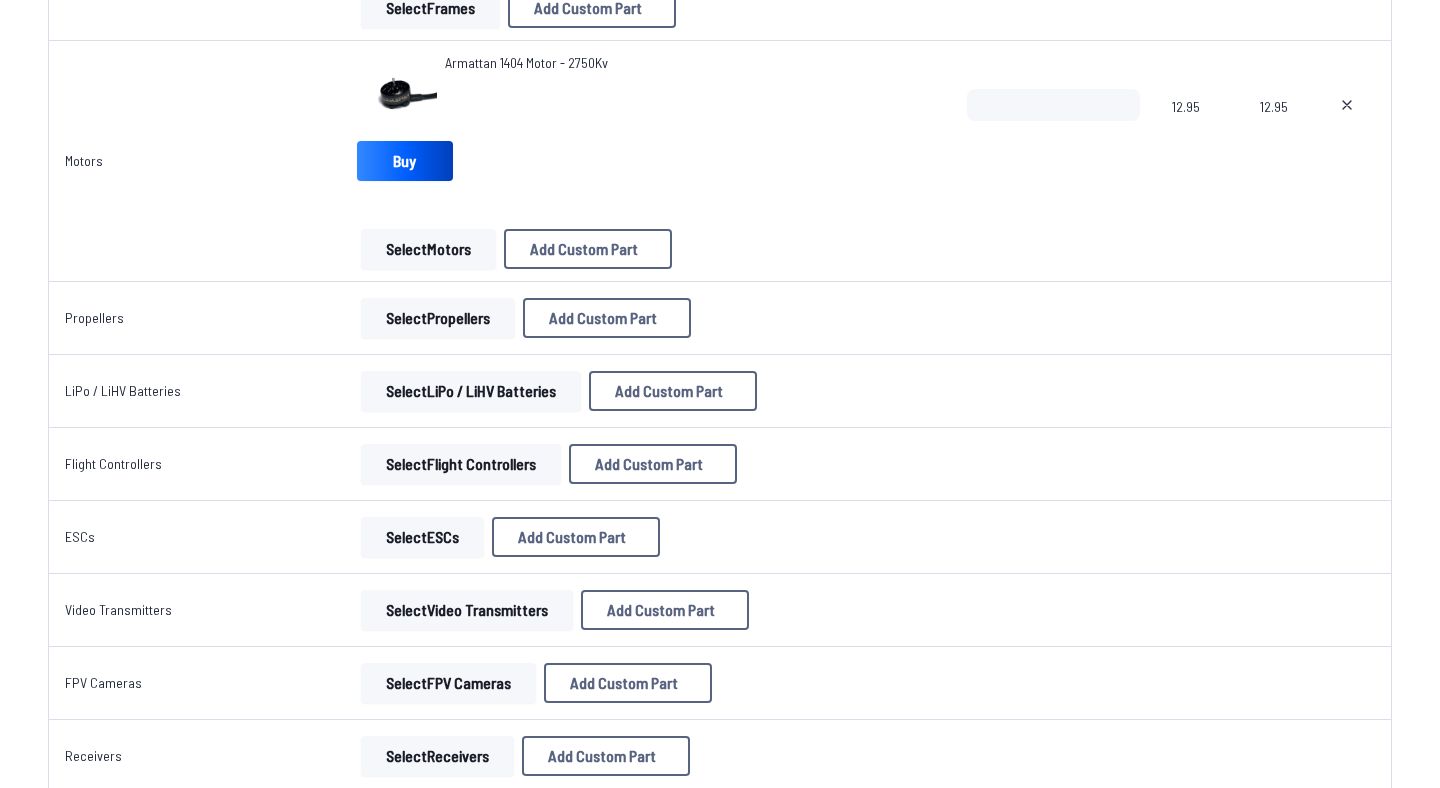 scroll, scrollTop: 499, scrollLeft: 0, axis: vertical 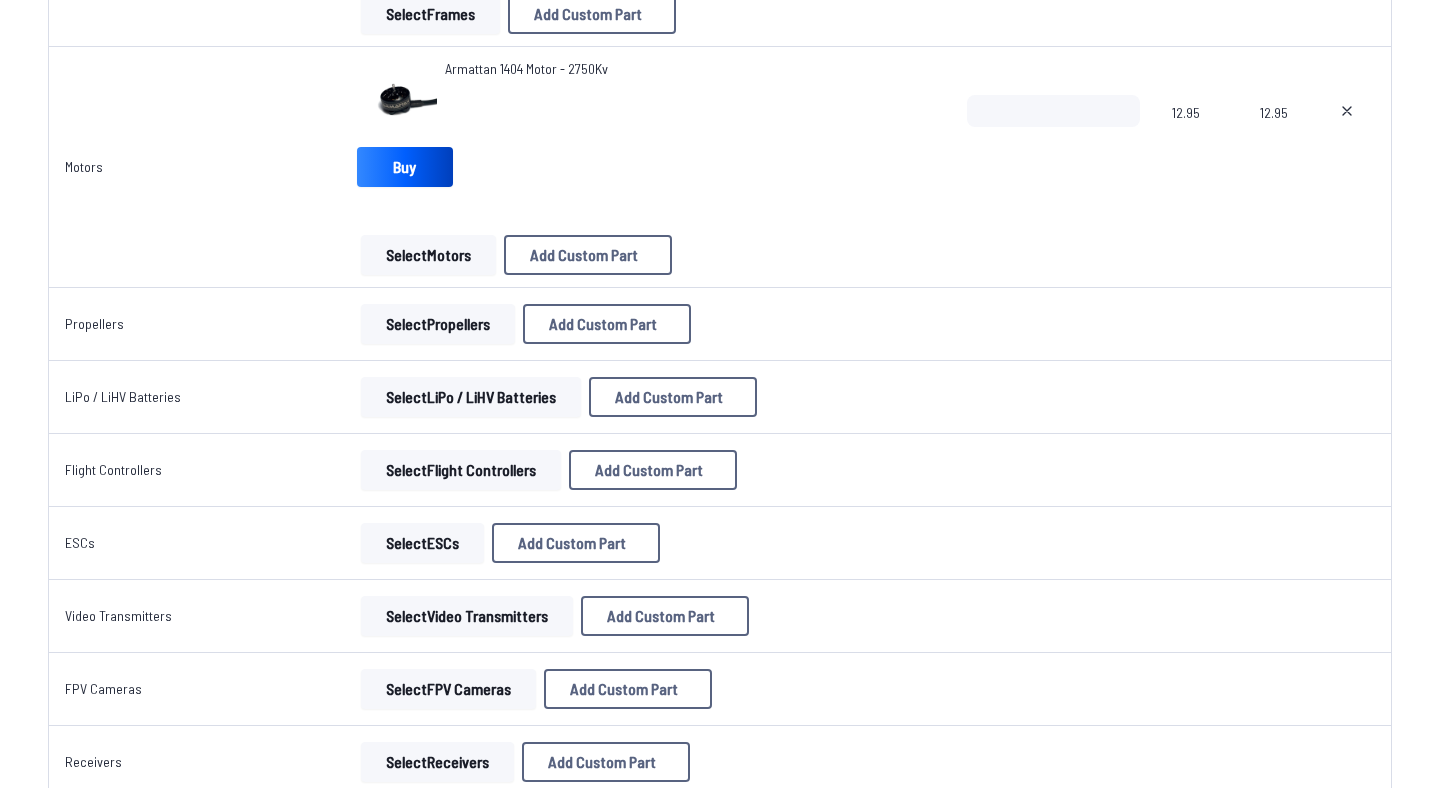 click on "Select  Propellers" at bounding box center (438, 324) 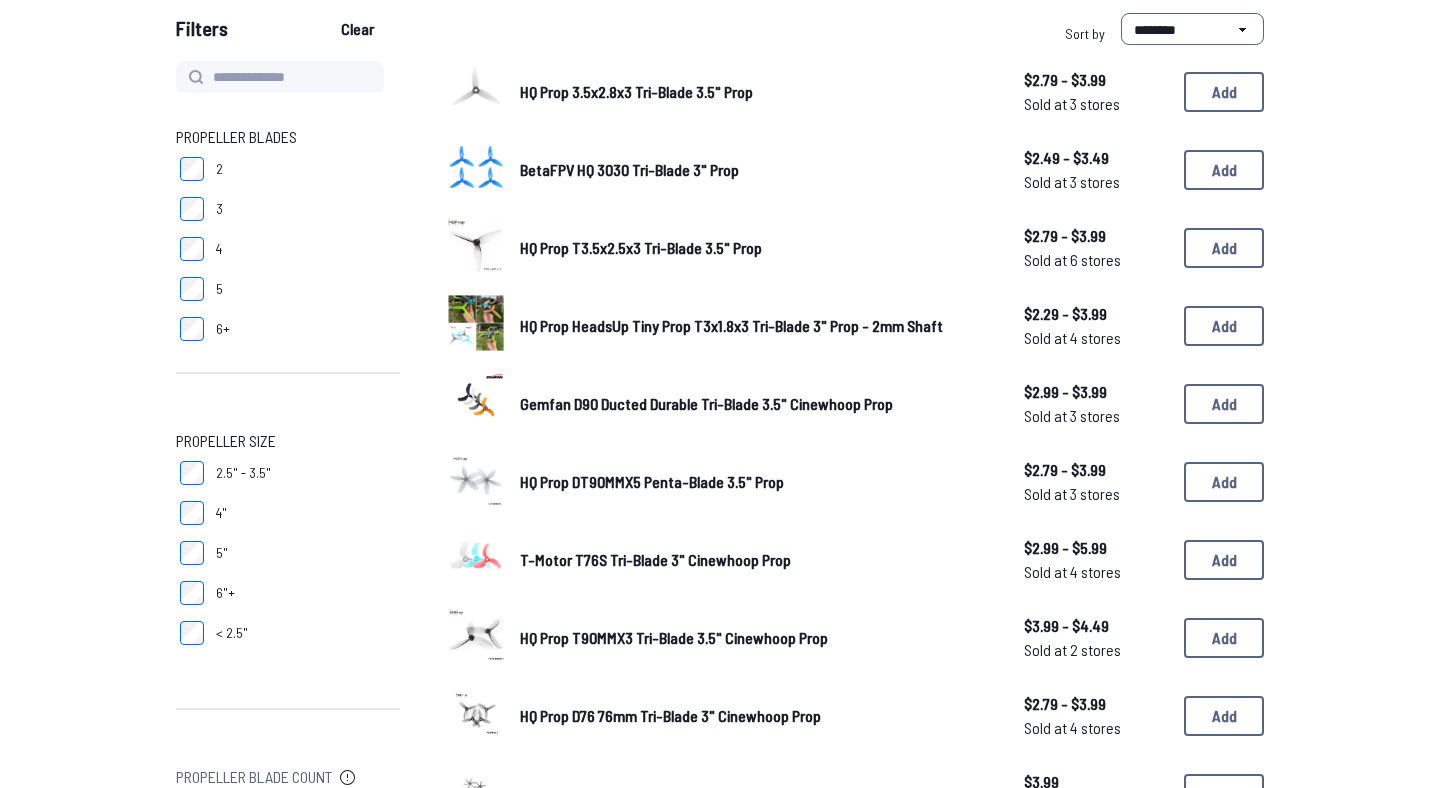 scroll, scrollTop: 209, scrollLeft: 0, axis: vertical 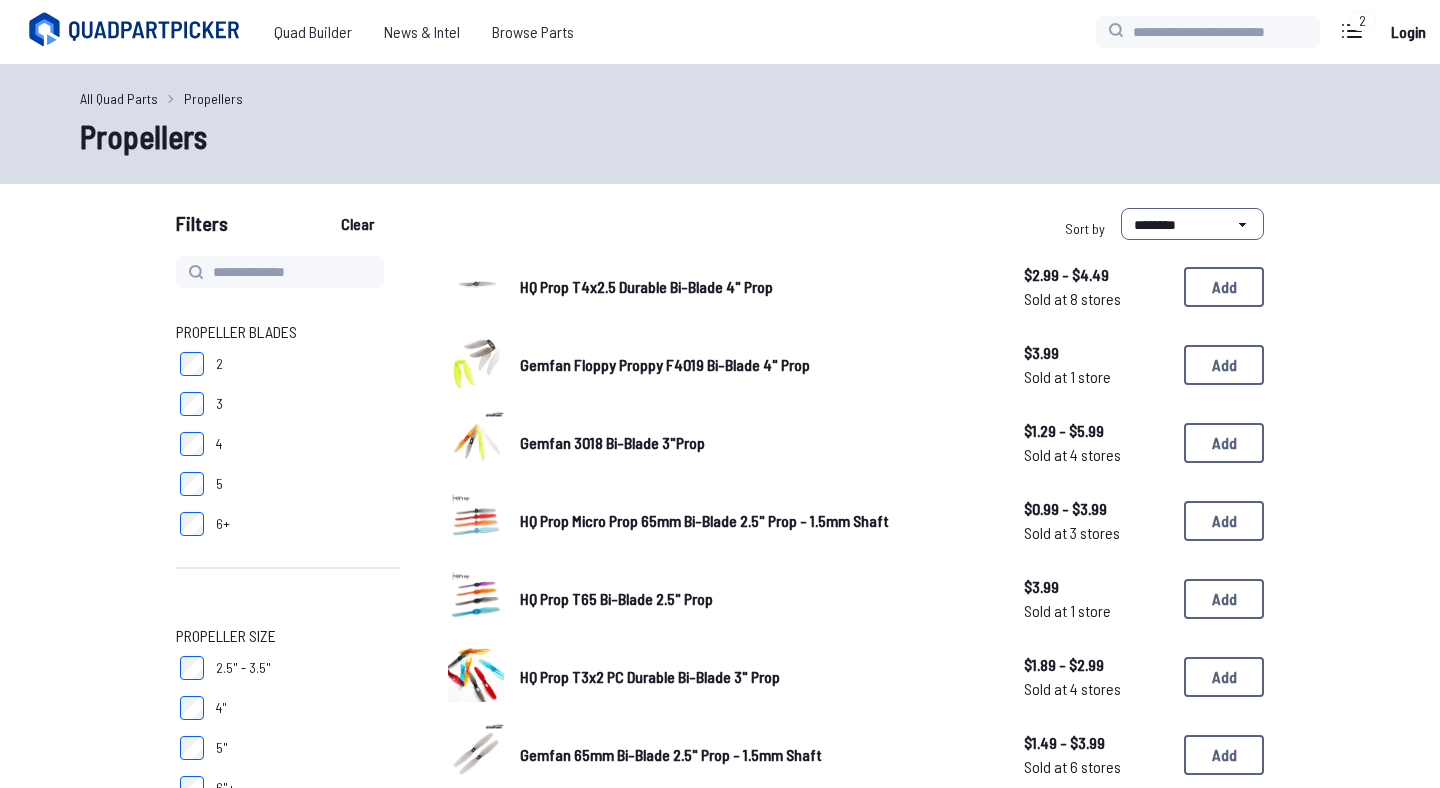 click on "Gemfan 3018 Bi-Blade 3"Prop $1.29 - $5.99 Sold at 4 stores $1.29 - $5.99 Sold at 4 stores Add" at bounding box center (856, 443) 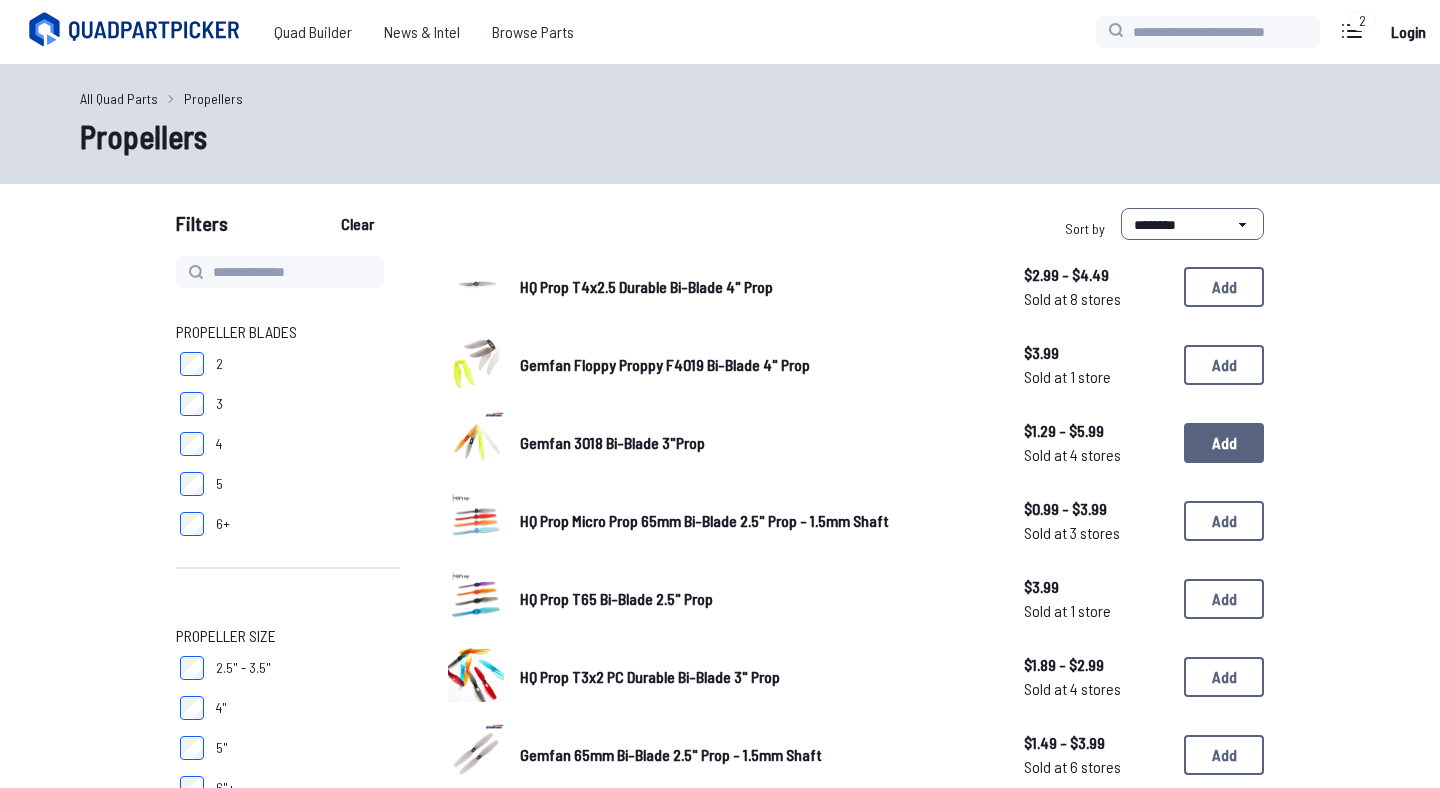 click on "Add" at bounding box center (1224, 443) 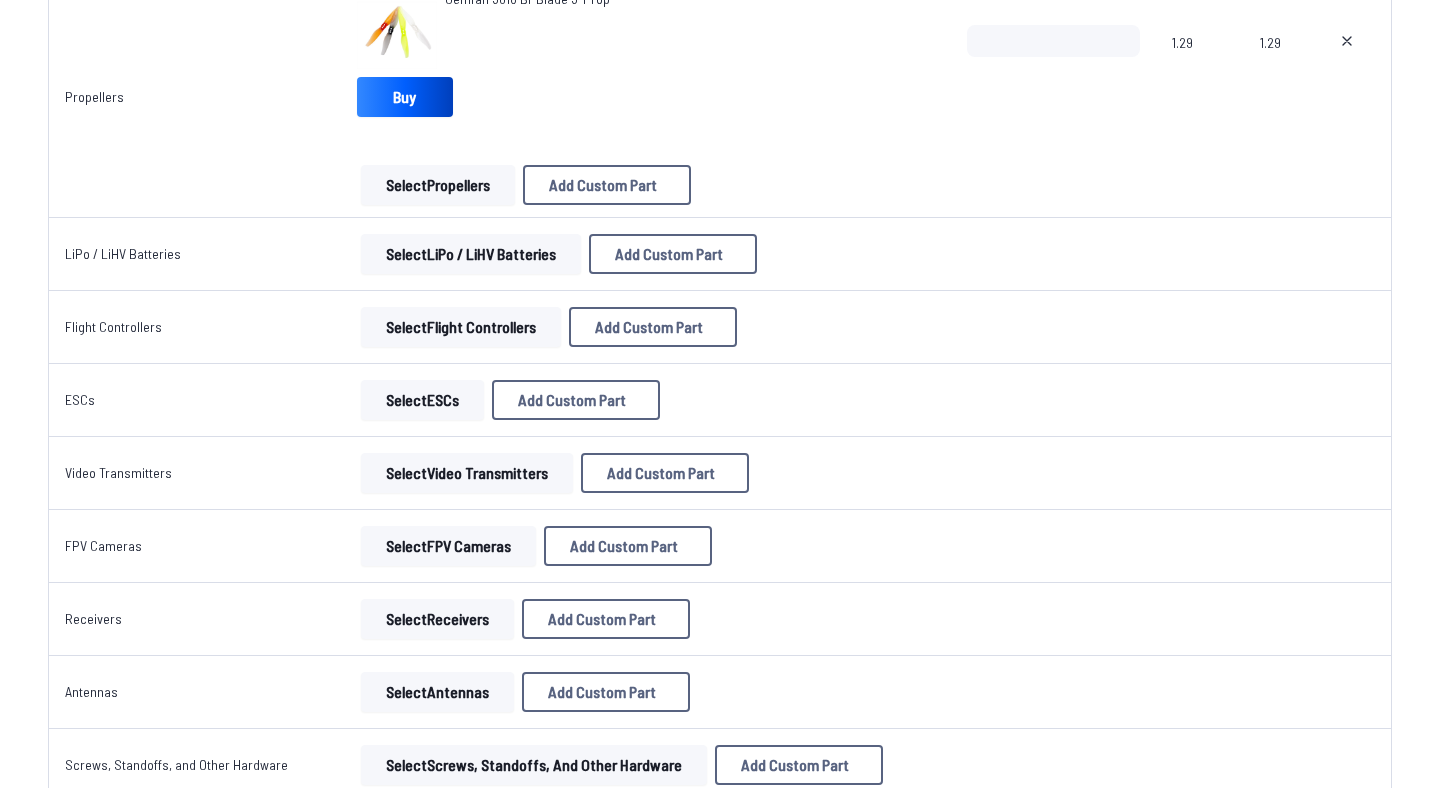 scroll, scrollTop: 805, scrollLeft: 0, axis: vertical 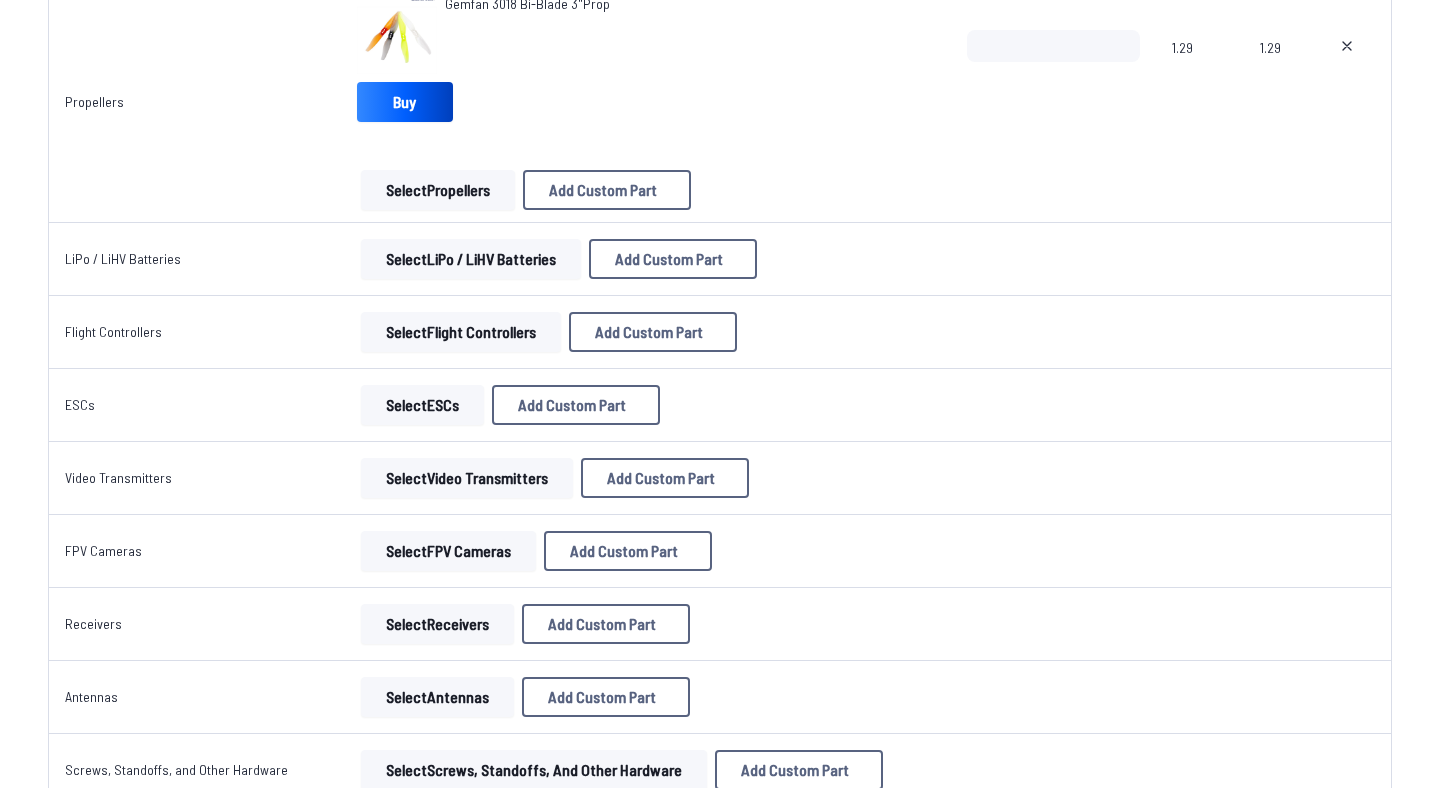 click on "Select  LiPo / LiHV Batteries" at bounding box center (471, 259) 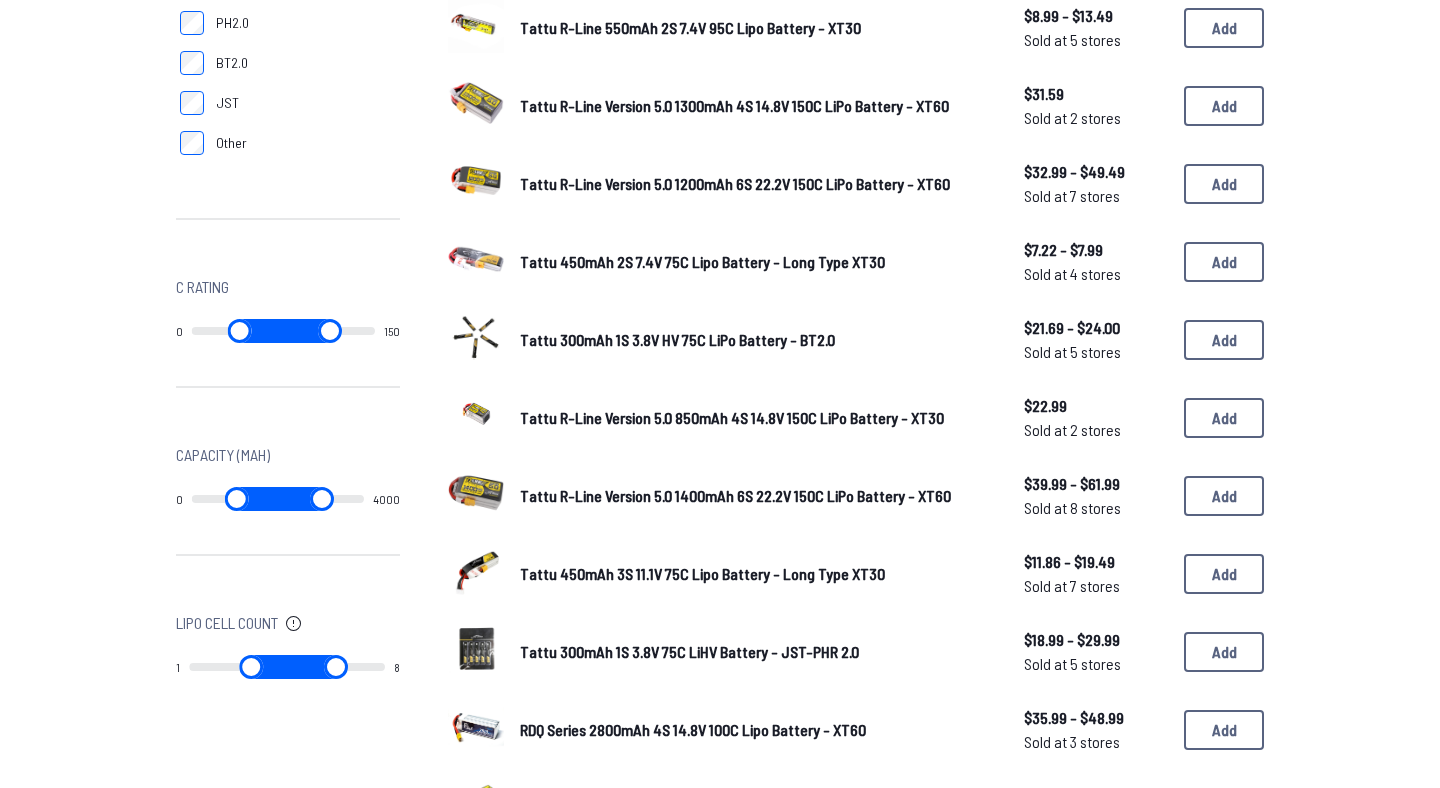 scroll, scrollTop: 0, scrollLeft: 0, axis: both 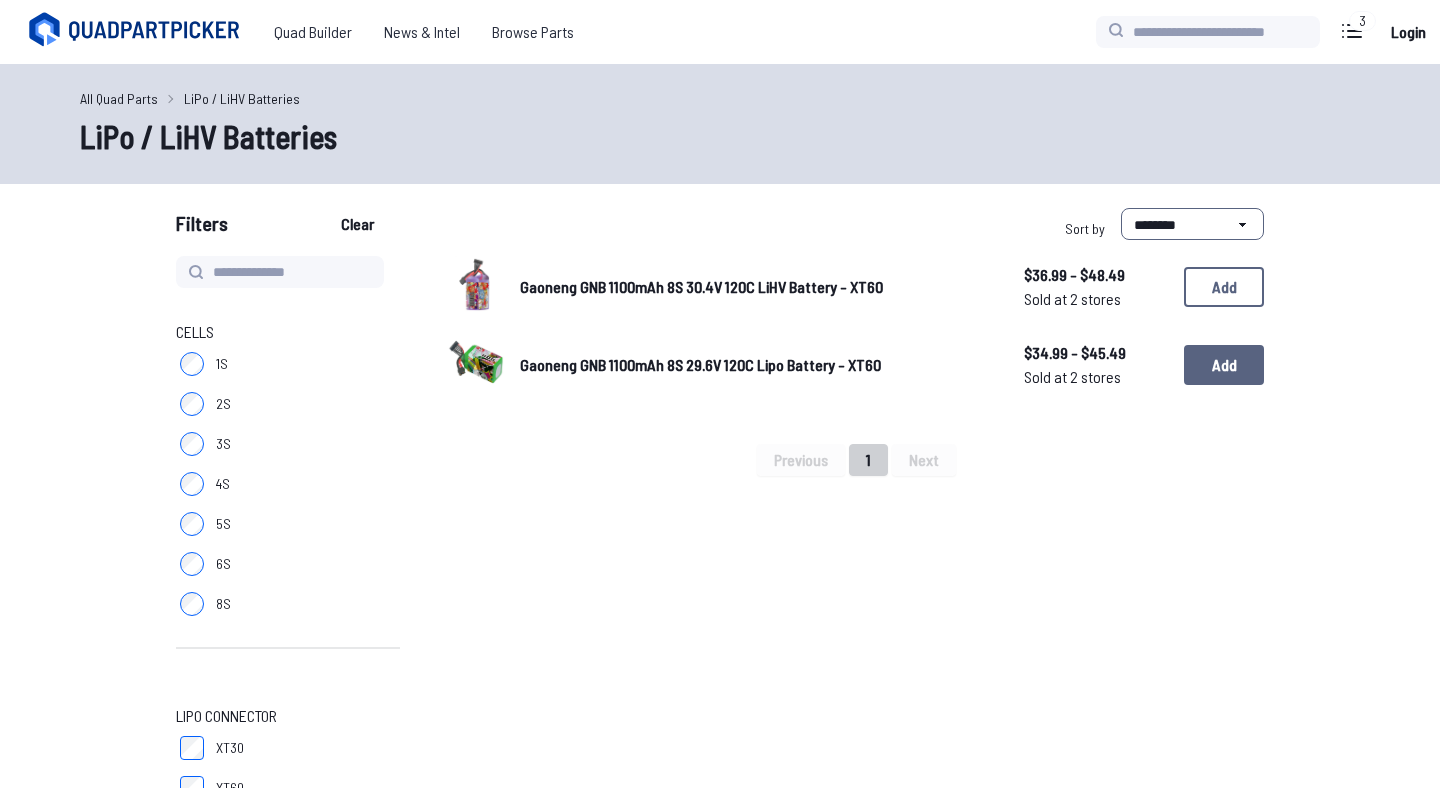 click on "Add" at bounding box center [1224, 365] 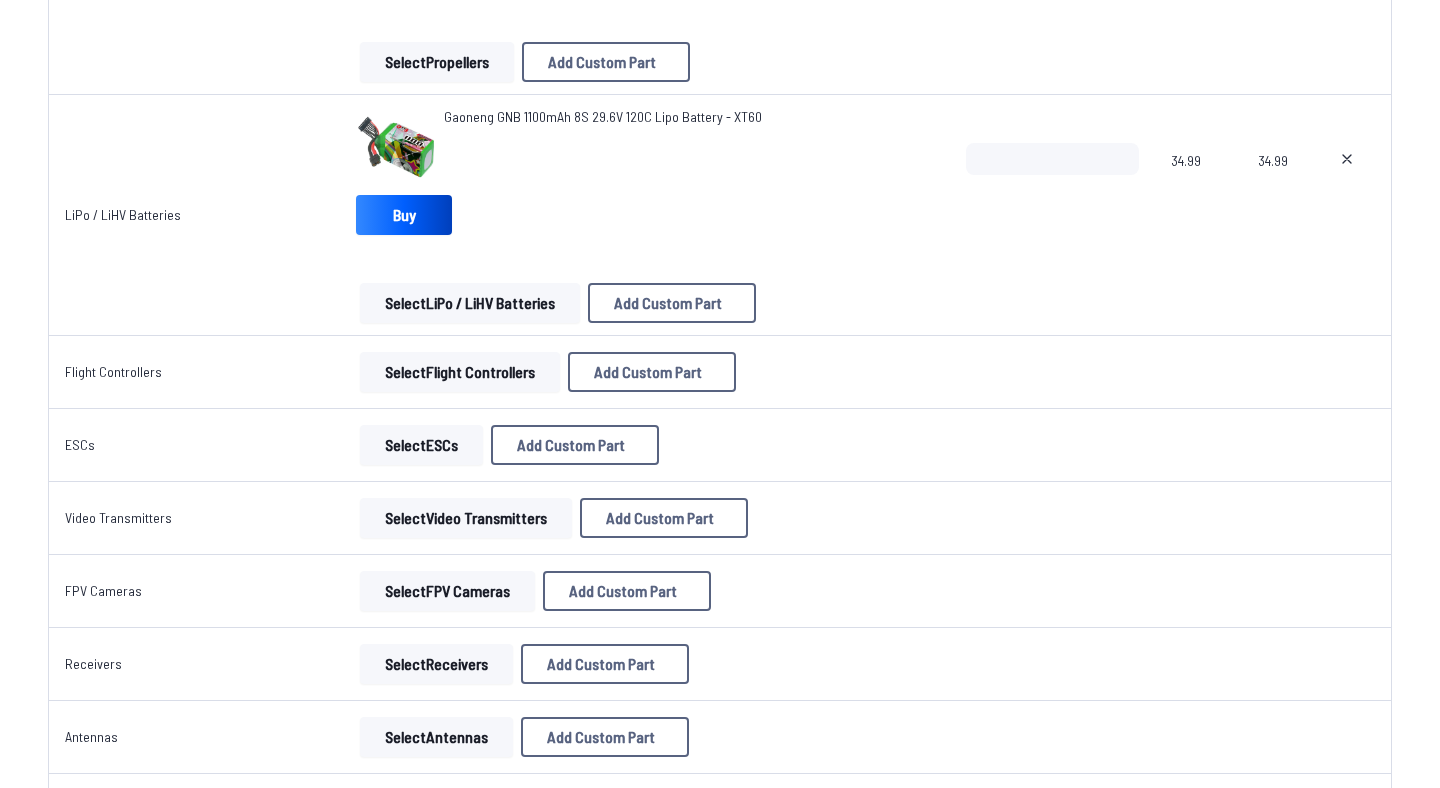 scroll, scrollTop: 953, scrollLeft: 0, axis: vertical 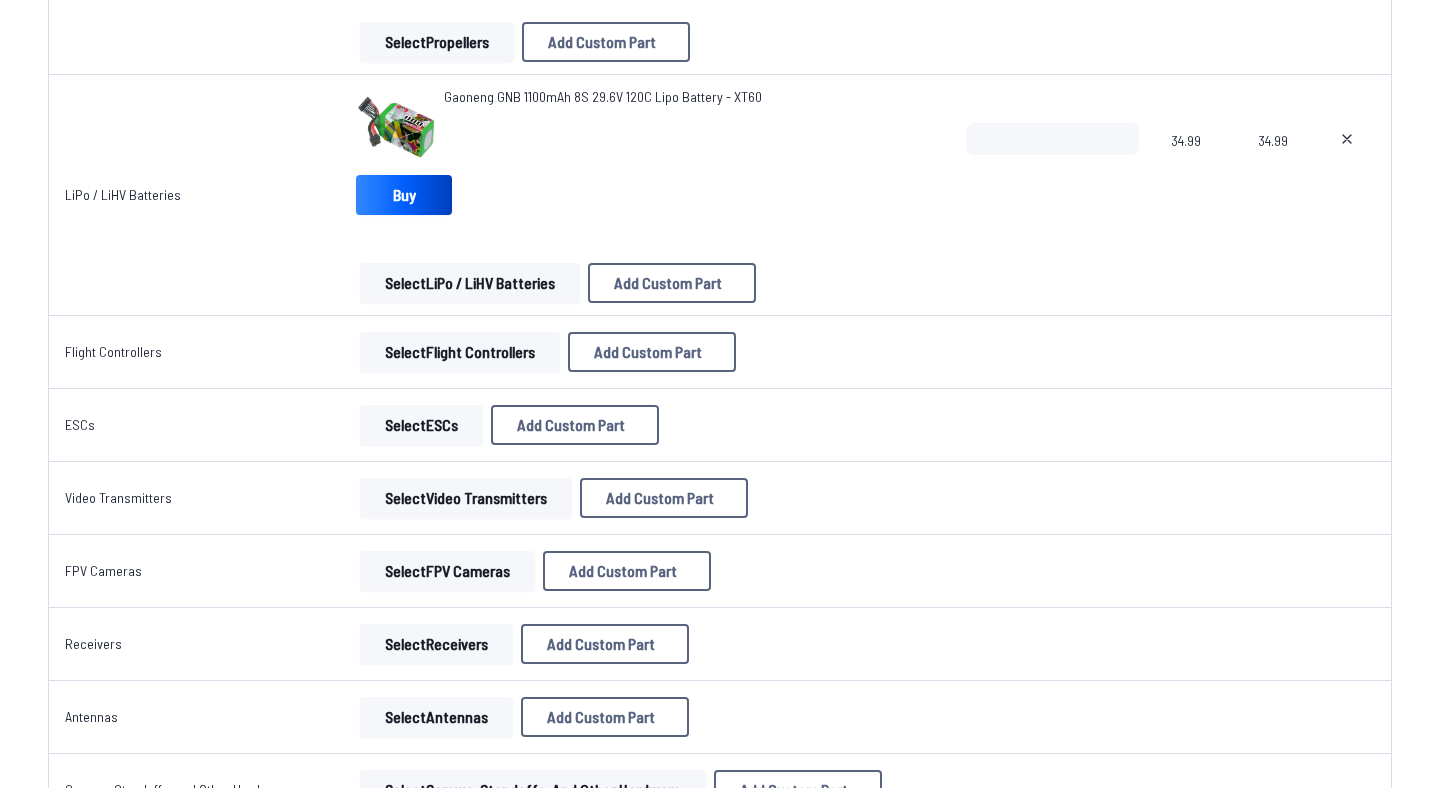 click on "Select  ESCs" at bounding box center [421, 425] 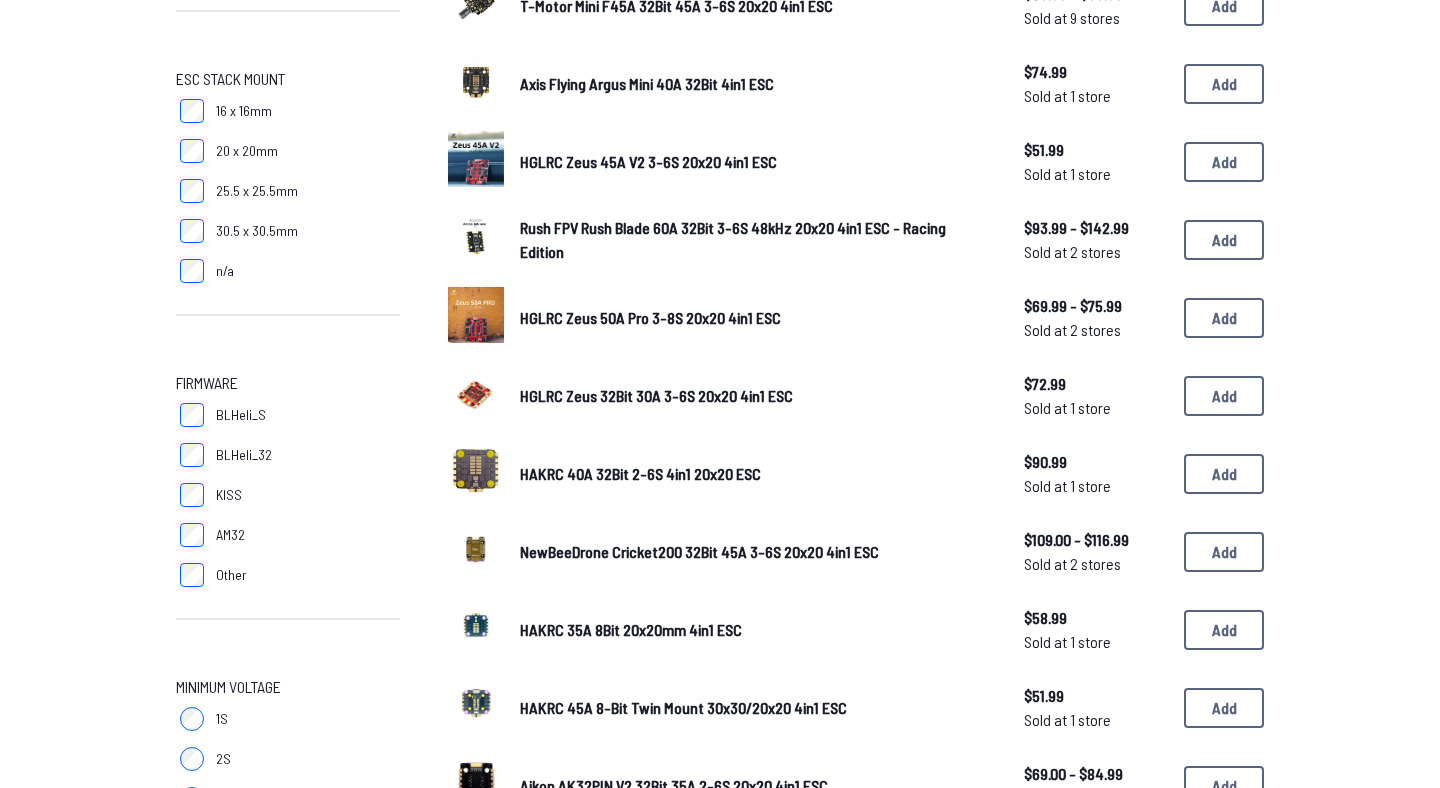 scroll, scrollTop: 445, scrollLeft: 0, axis: vertical 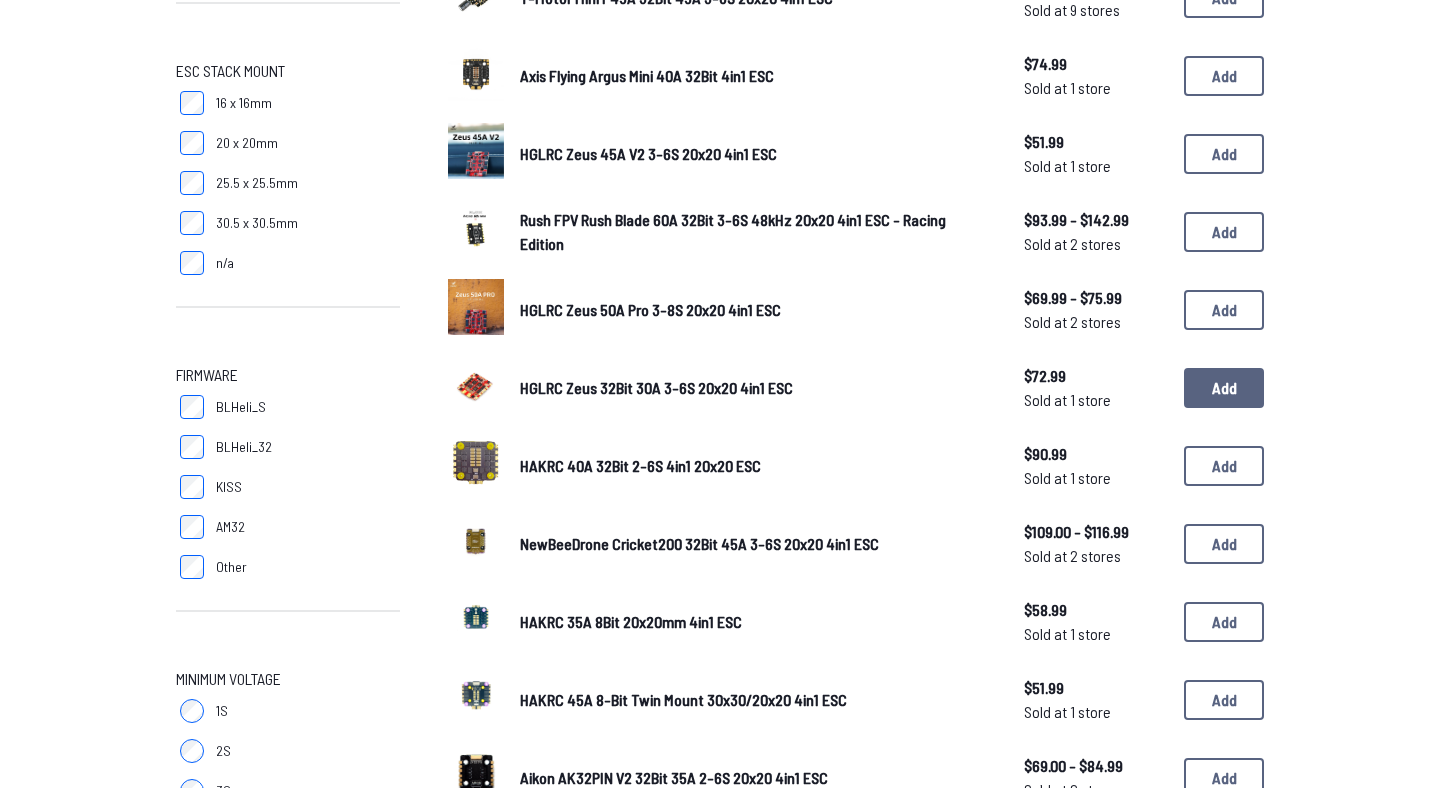 click on "Add" at bounding box center (1224, 388) 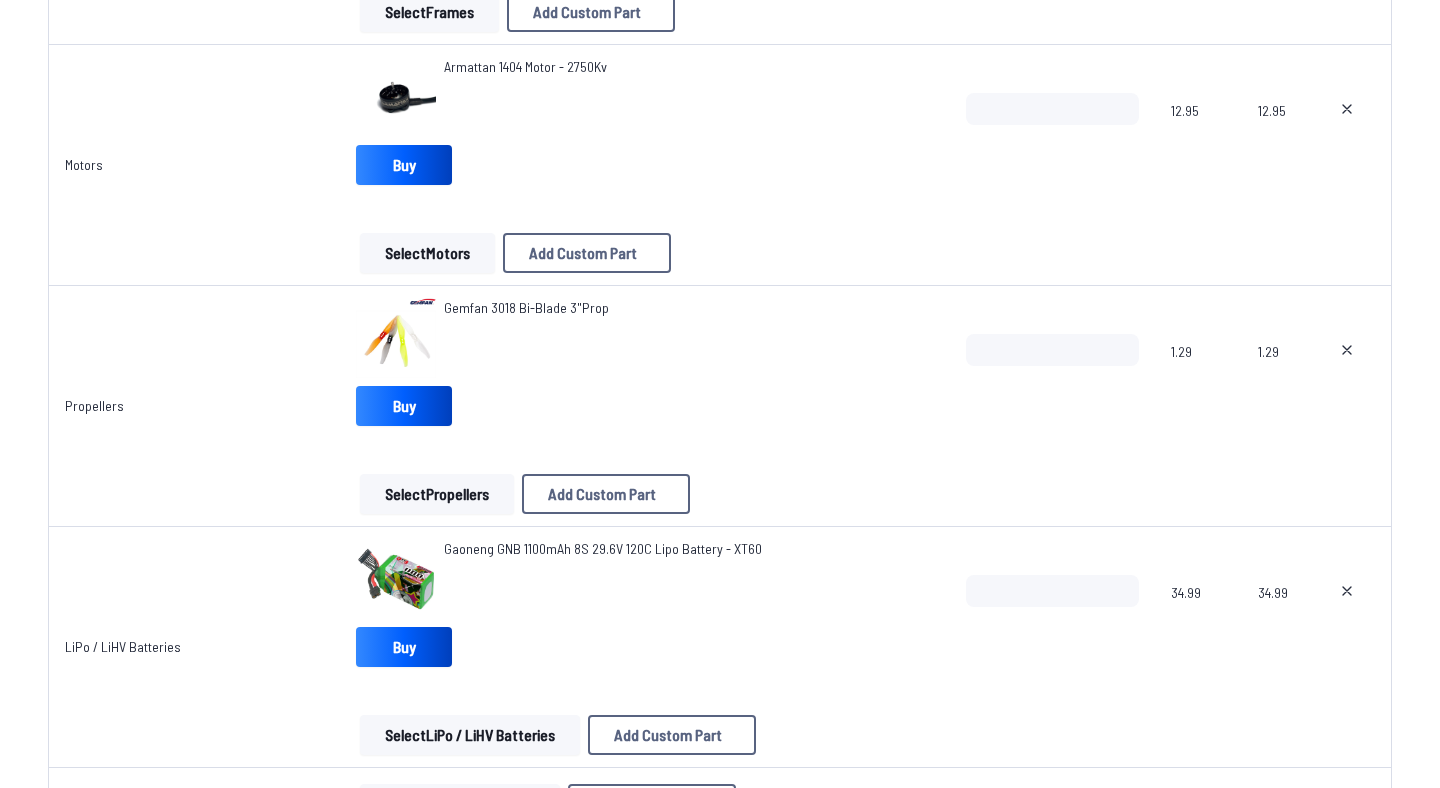 scroll, scrollTop: 0, scrollLeft: 0, axis: both 